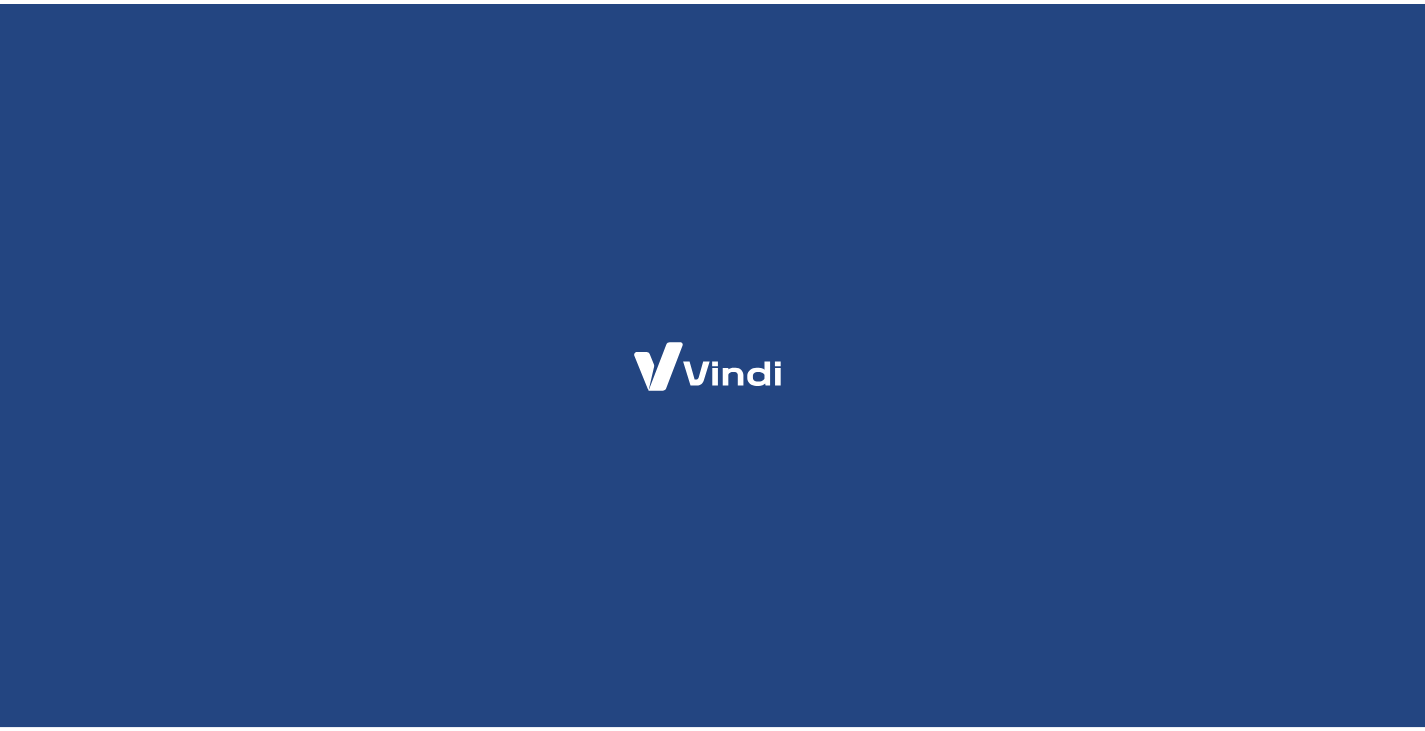 scroll, scrollTop: 0, scrollLeft: 0, axis: both 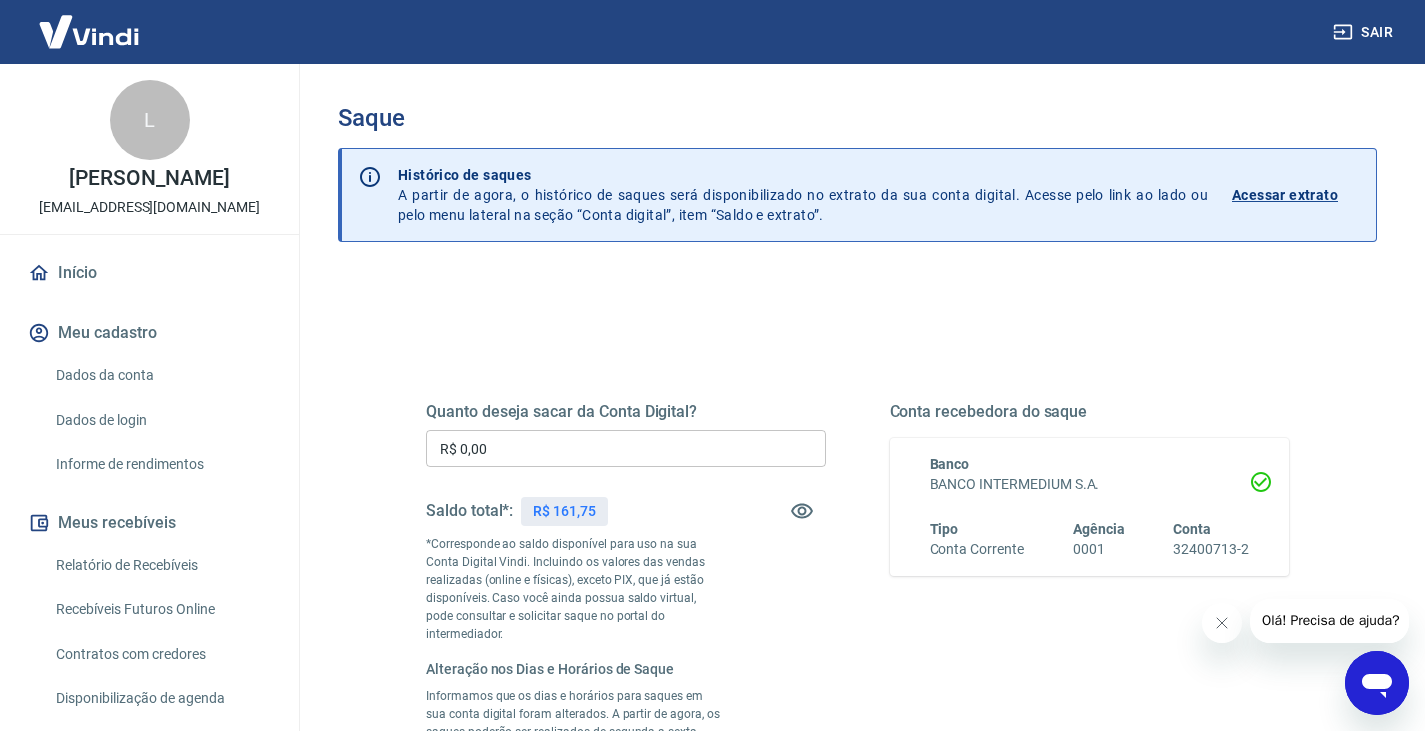 click on "R$ 0,00" at bounding box center [626, 448] 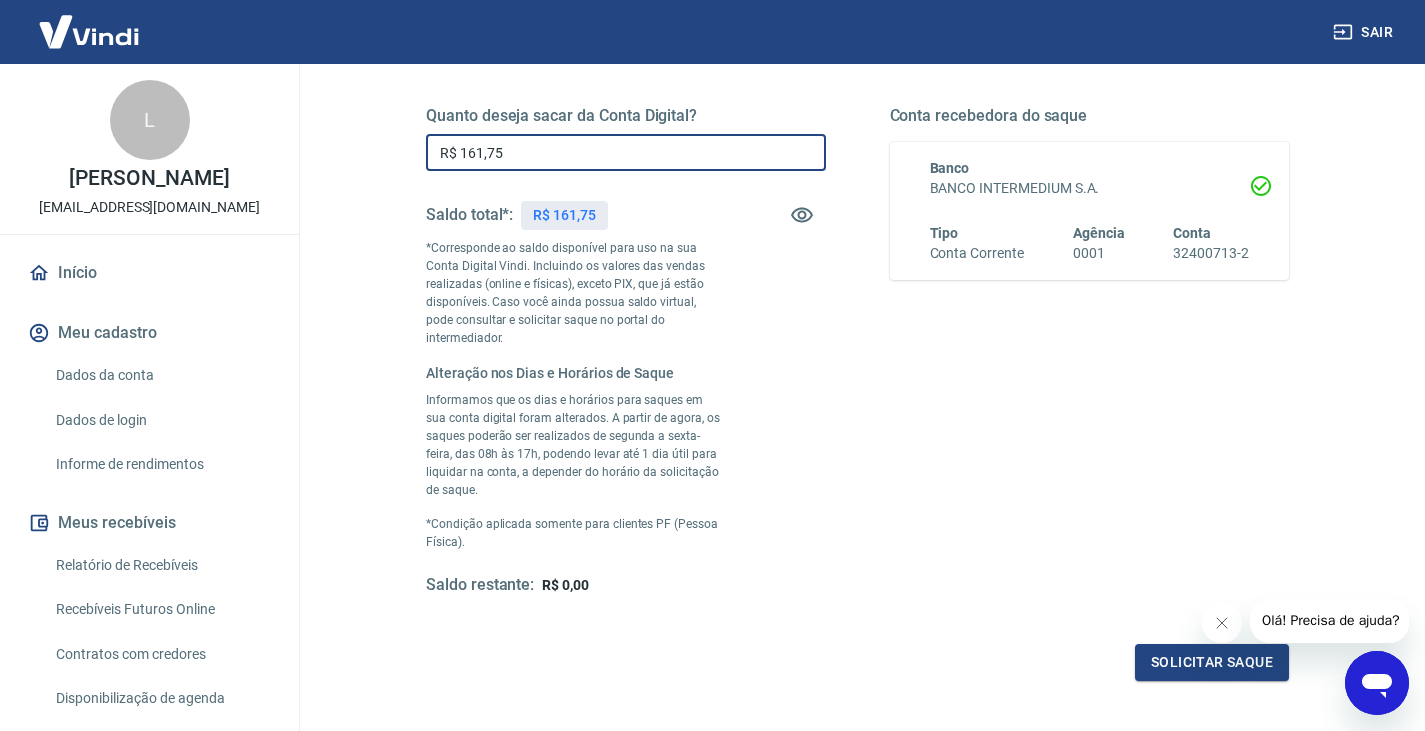 scroll, scrollTop: 400, scrollLeft: 0, axis: vertical 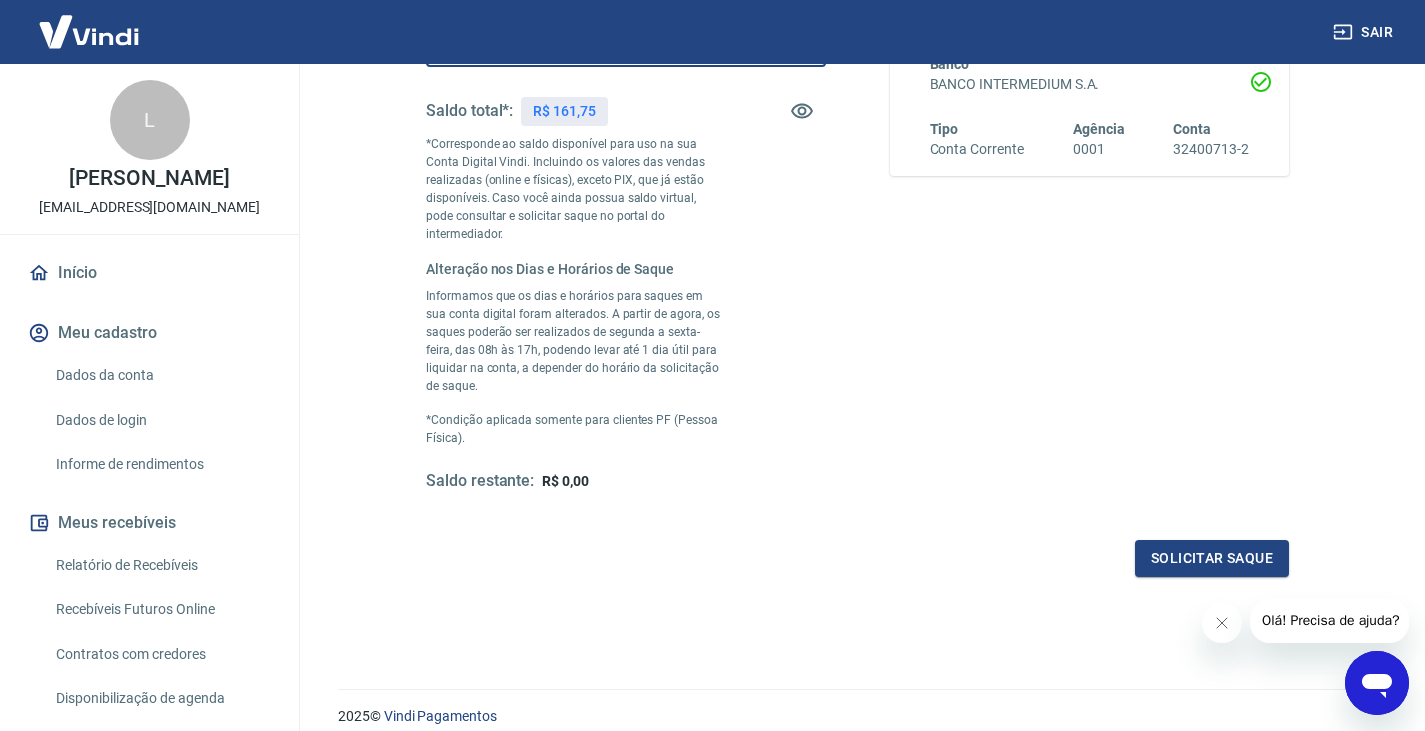 type on "R$ 161,75" 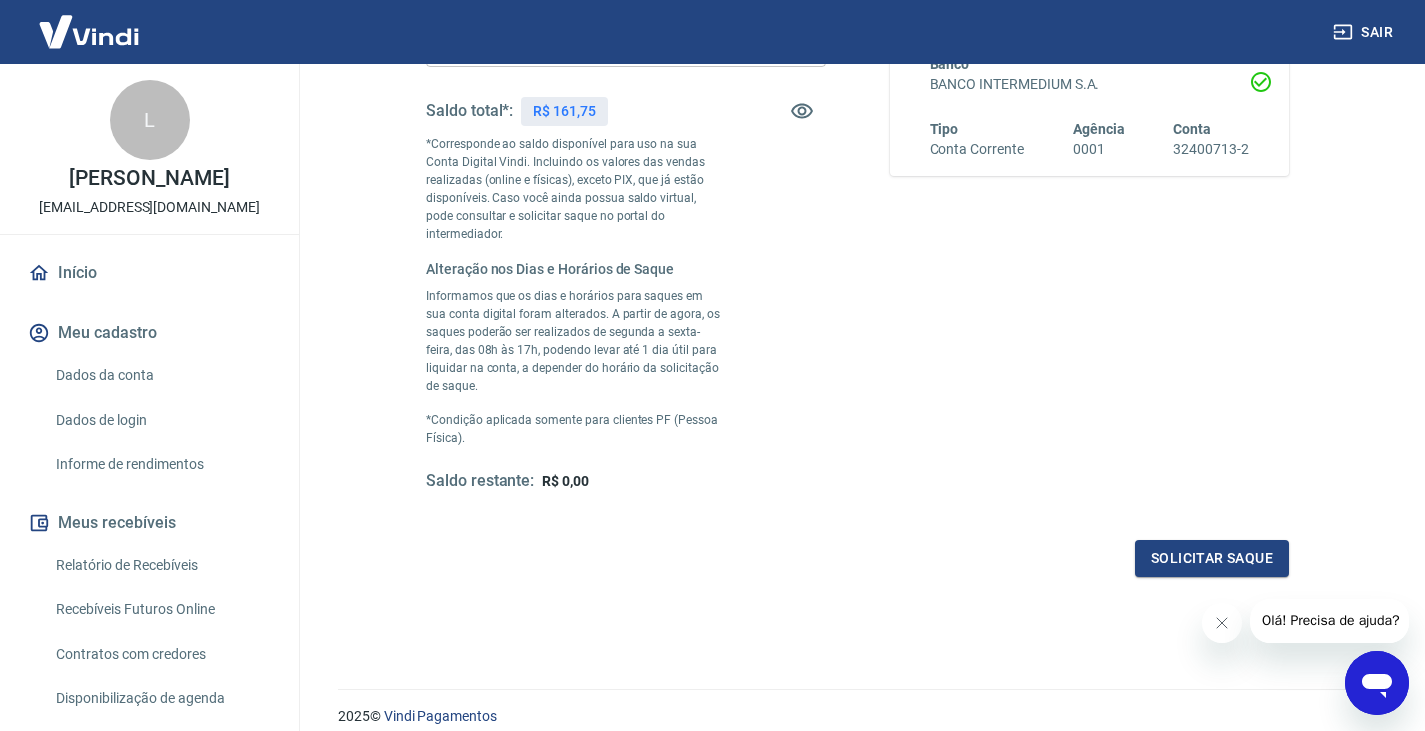 click on "Quanto deseja sacar da Conta Digital? R$ 161,75 ​ Saldo total*: R$ 161,75 *Corresponde ao saldo disponível para uso na sua Conta Digital Vindi. Incluindo os valores das vendas realizadas (online e físicas), exceto PIX, que já estão disponíveis. Caso você ainda possua saldo virtual, pode consultar e solicitar saque no portal do intermediador. Alteração nos Dias e Horários de Saque Informamos que os dias e horários para saques em sua conta digital foram alterados. A partir de agora, os saques poderão ser realizados de segunda a sexta-feira, das 08h às 17h, podendo levar até 1 dia útil para liquidar na conta, a depender do horário da solicitação de saque. *Condição aplicada somente para clientes PF (Pessoa Física). Saldo restante: R$ 0,00" at bounding box center (626, 247) 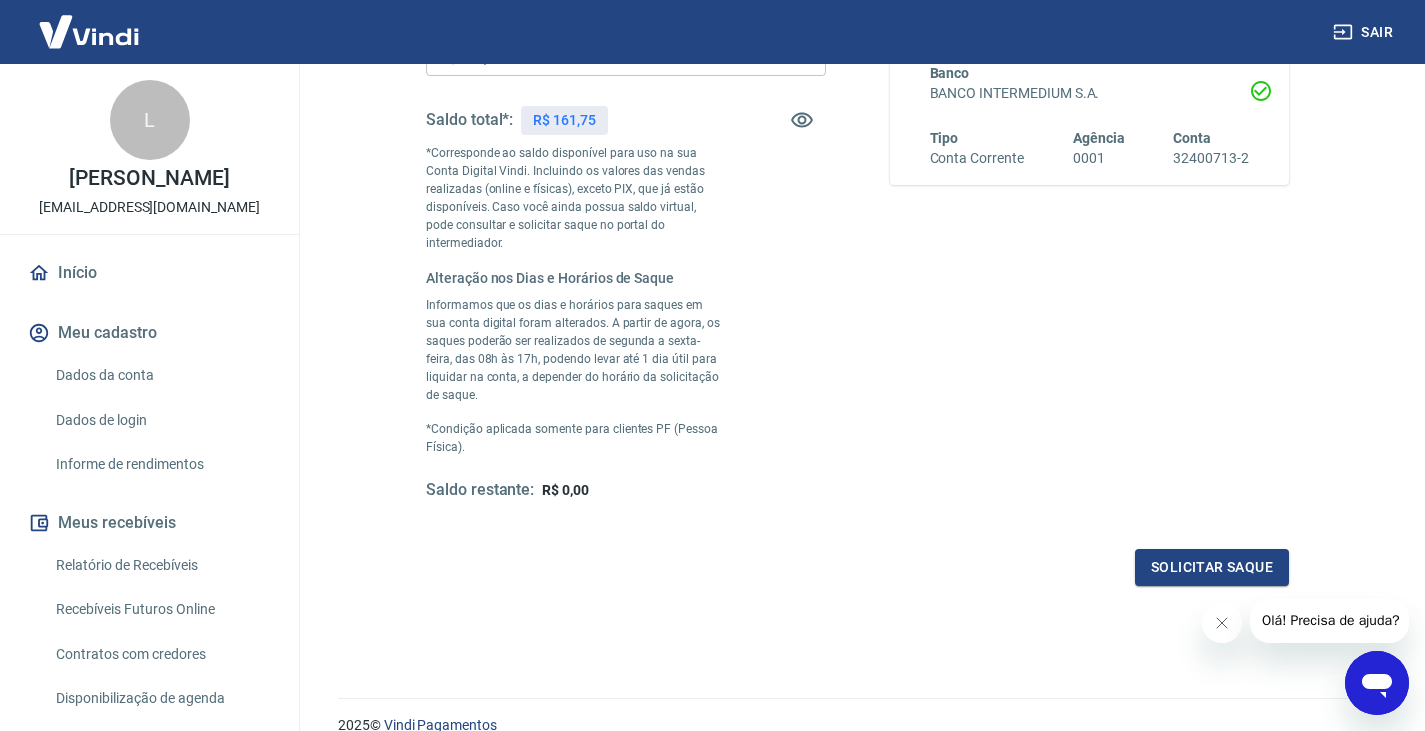 scroll, scrollTop: 400, scrollLeft: 0, axis: vertical 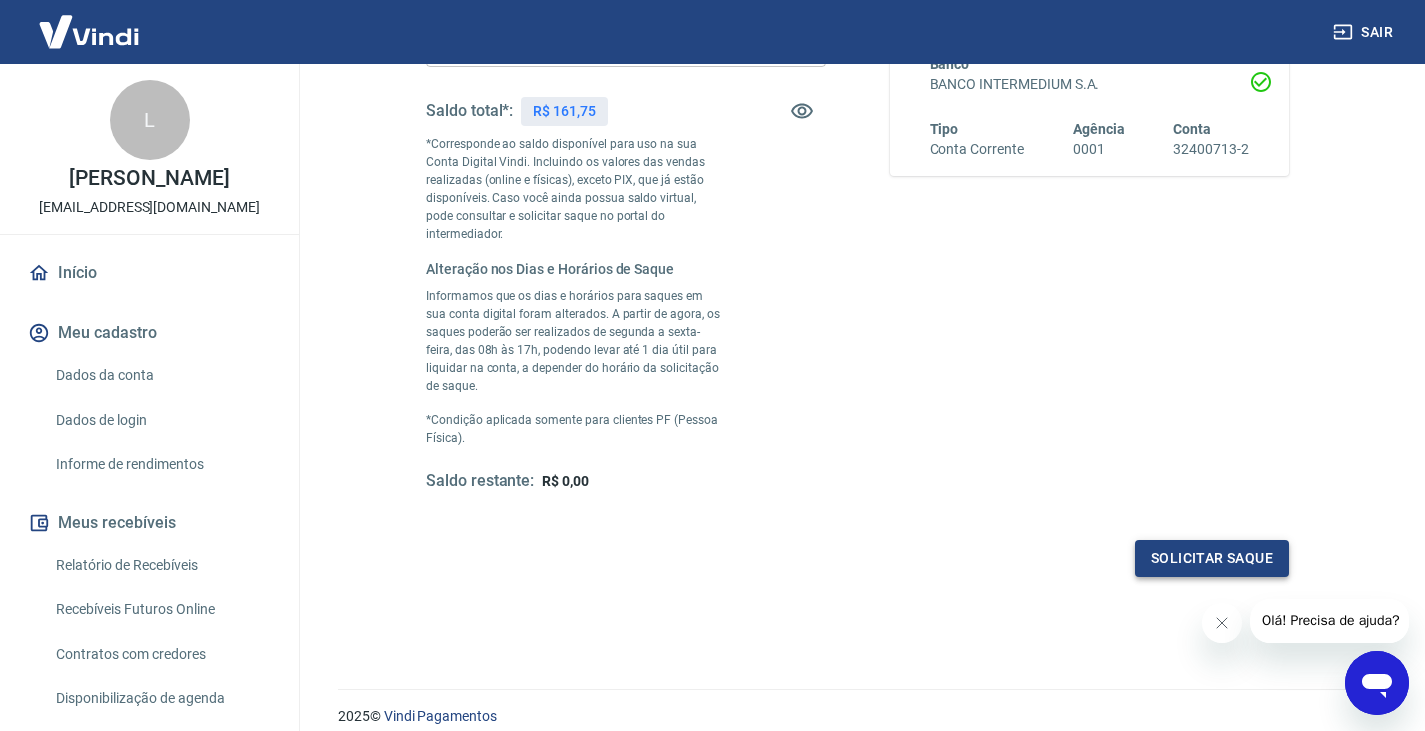 click on "Solicitar saque" at bounding box center [1212, 558] 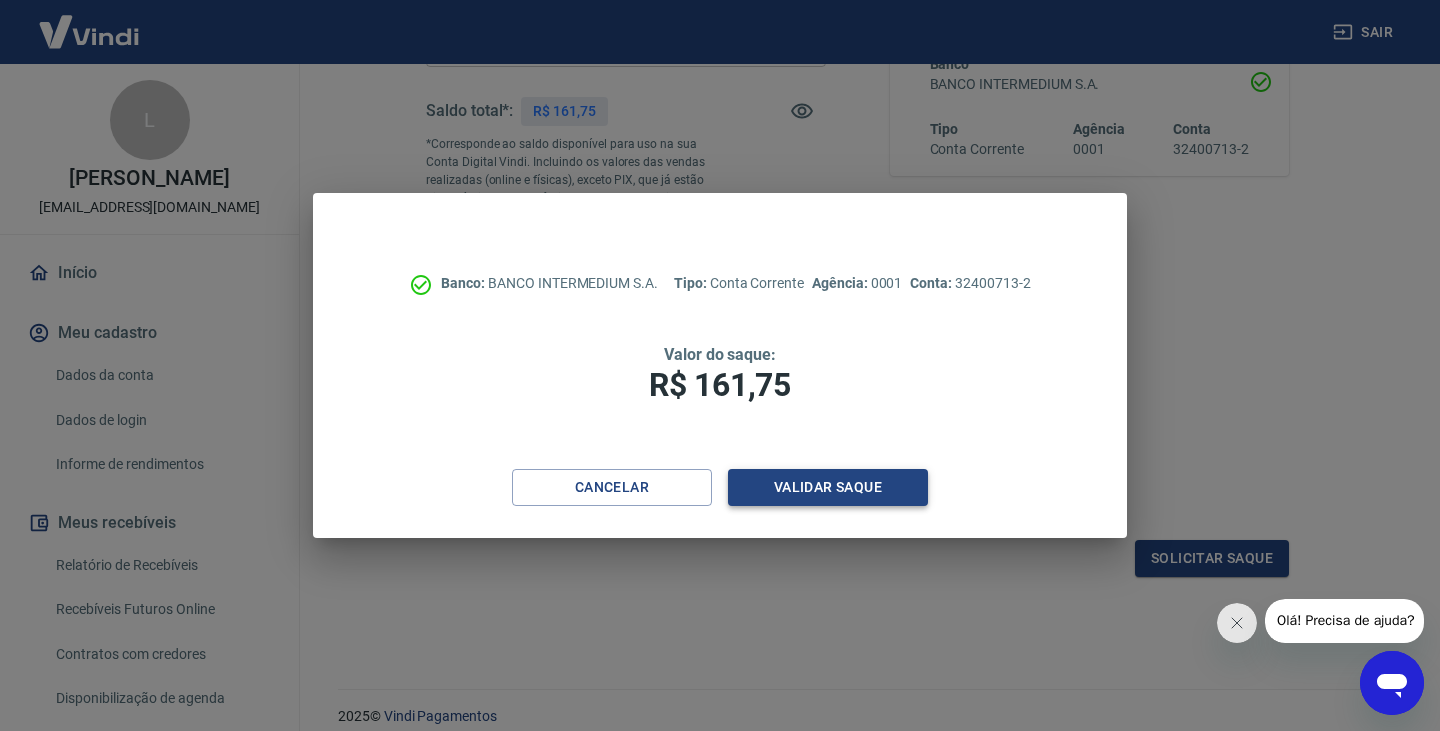 click on "Validar saque" at bounding box center (828, 487) 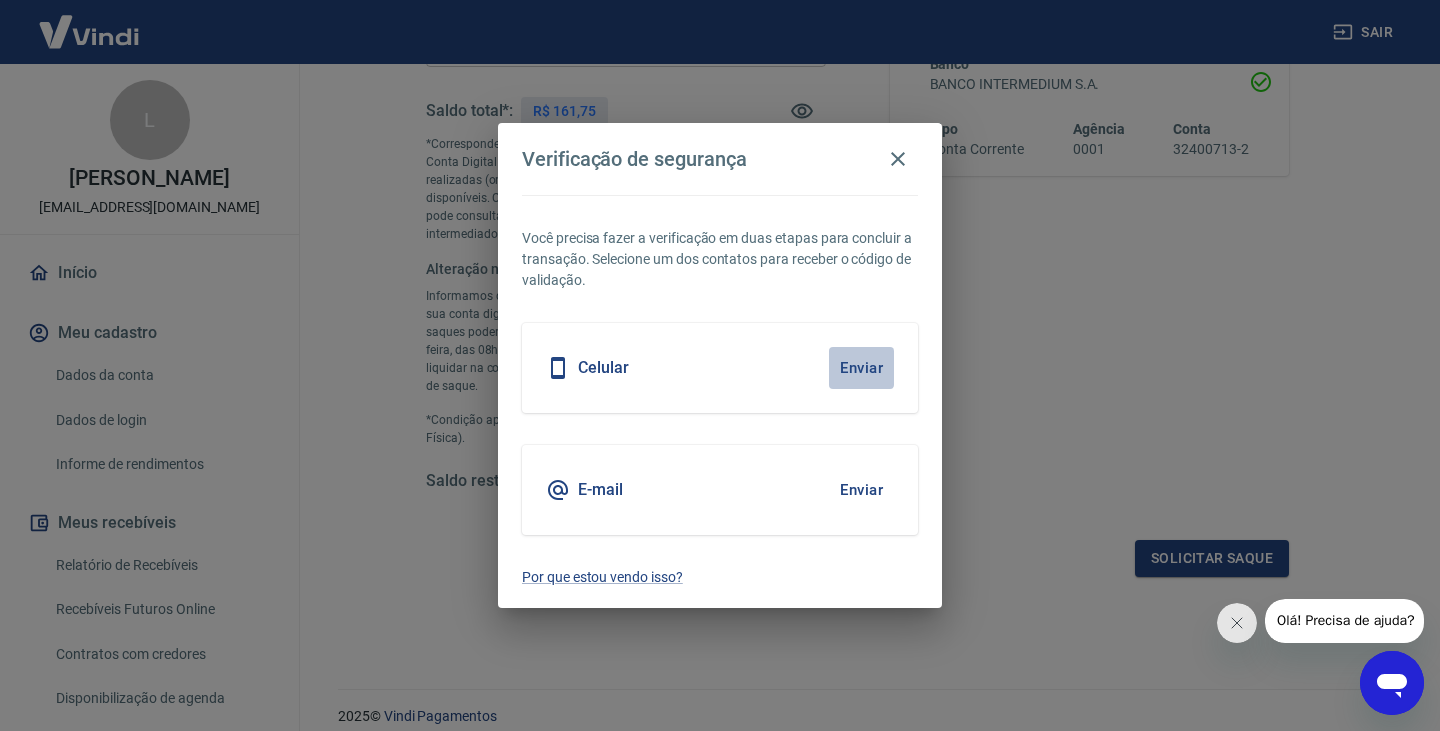 click on "Enviar" at bounding box center (861, 368) 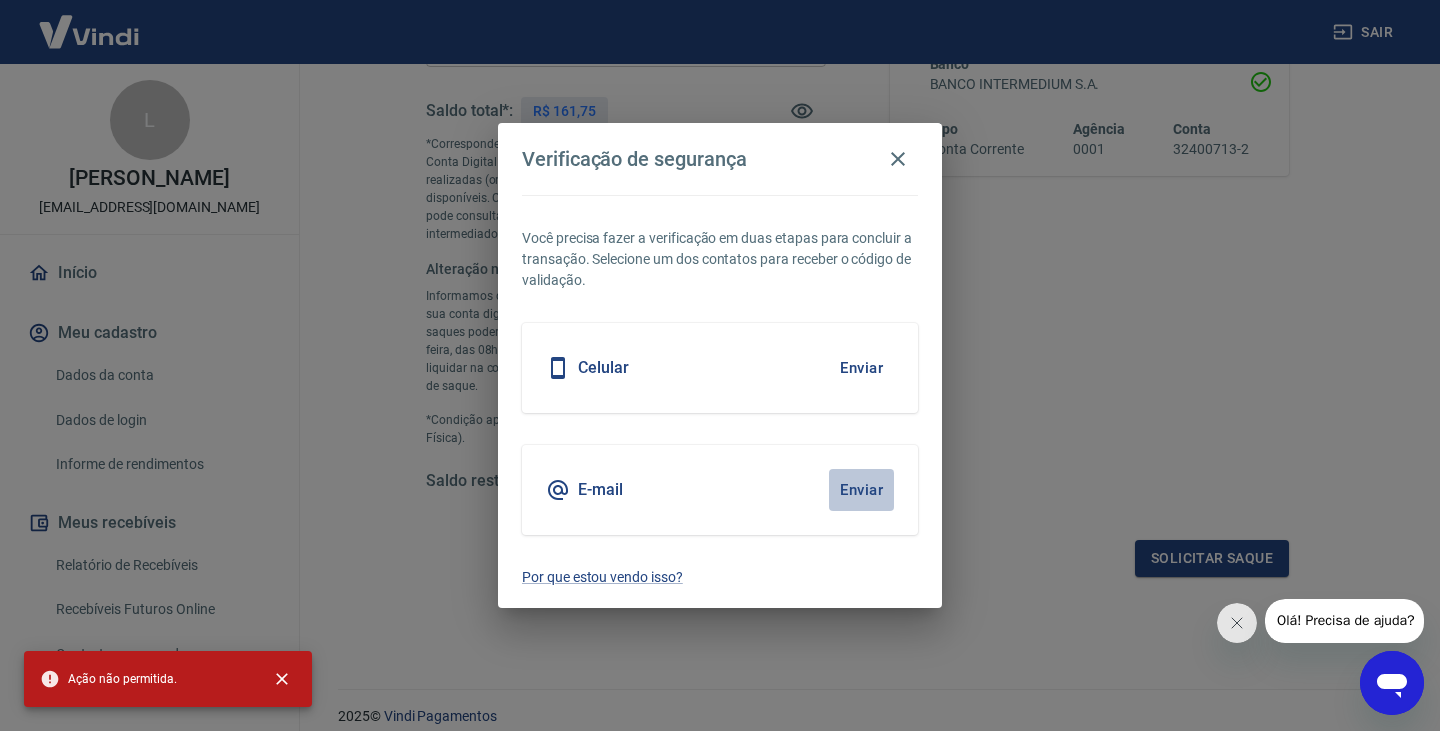 click on "Enviar" at bounding box center (861, 490) 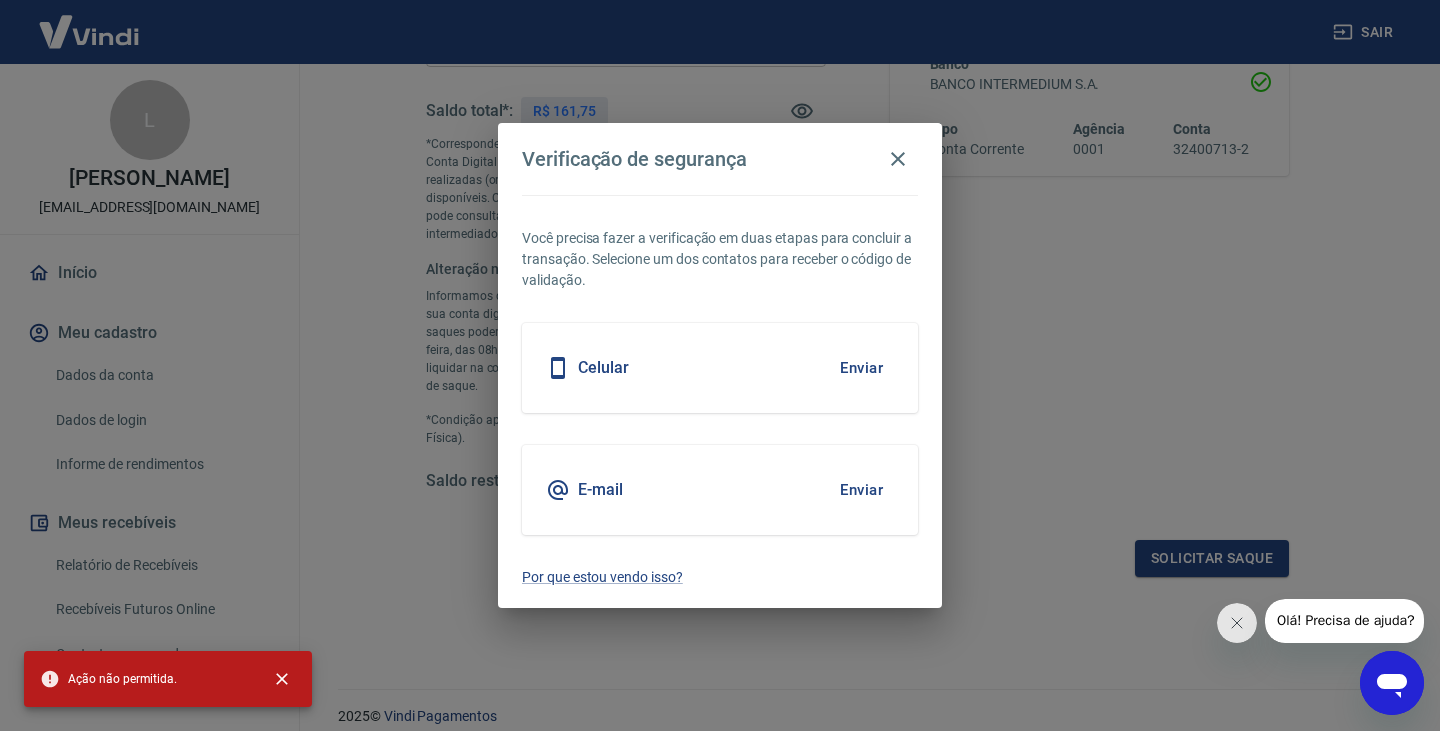 type 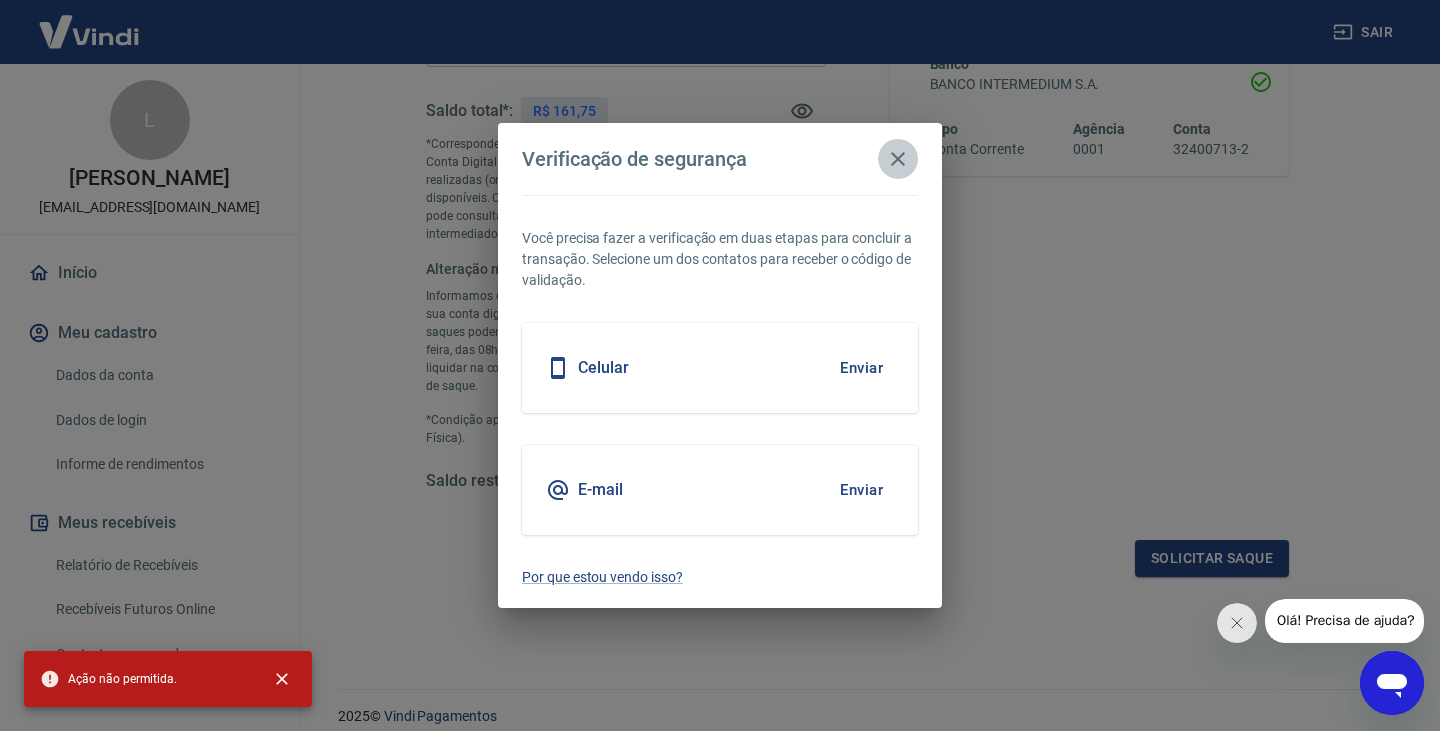 click 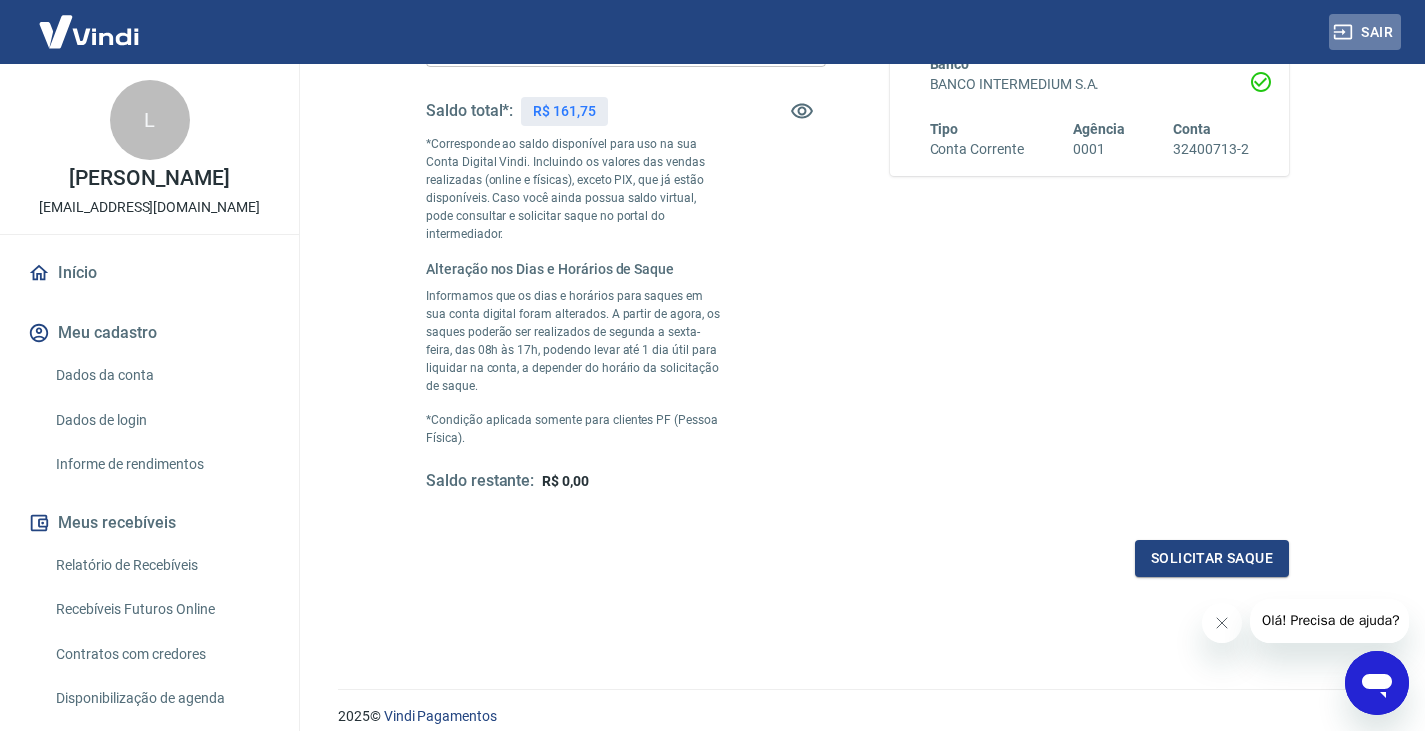 click on "Sair" at bounding box center (1365, 32) 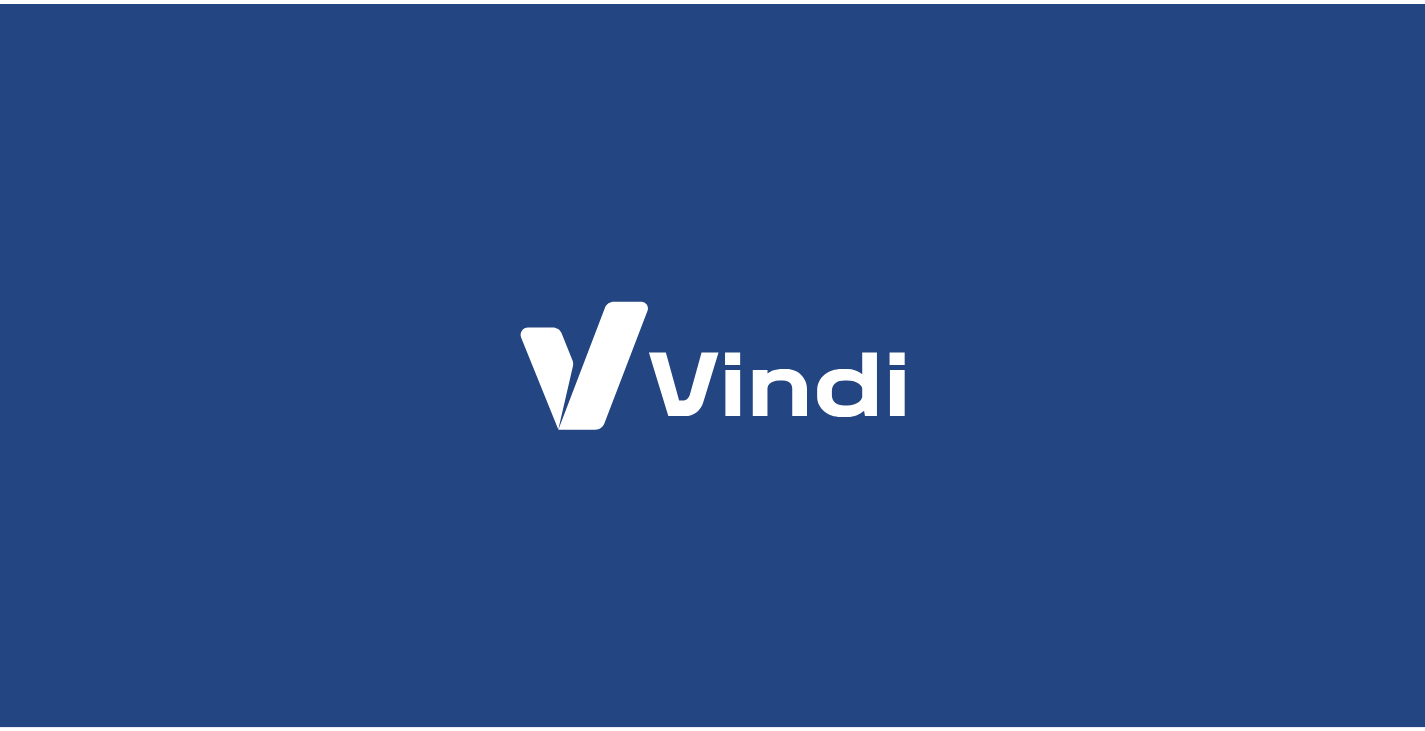 scroll, scrollTop: 0, scrollLeft: 0, axis: both 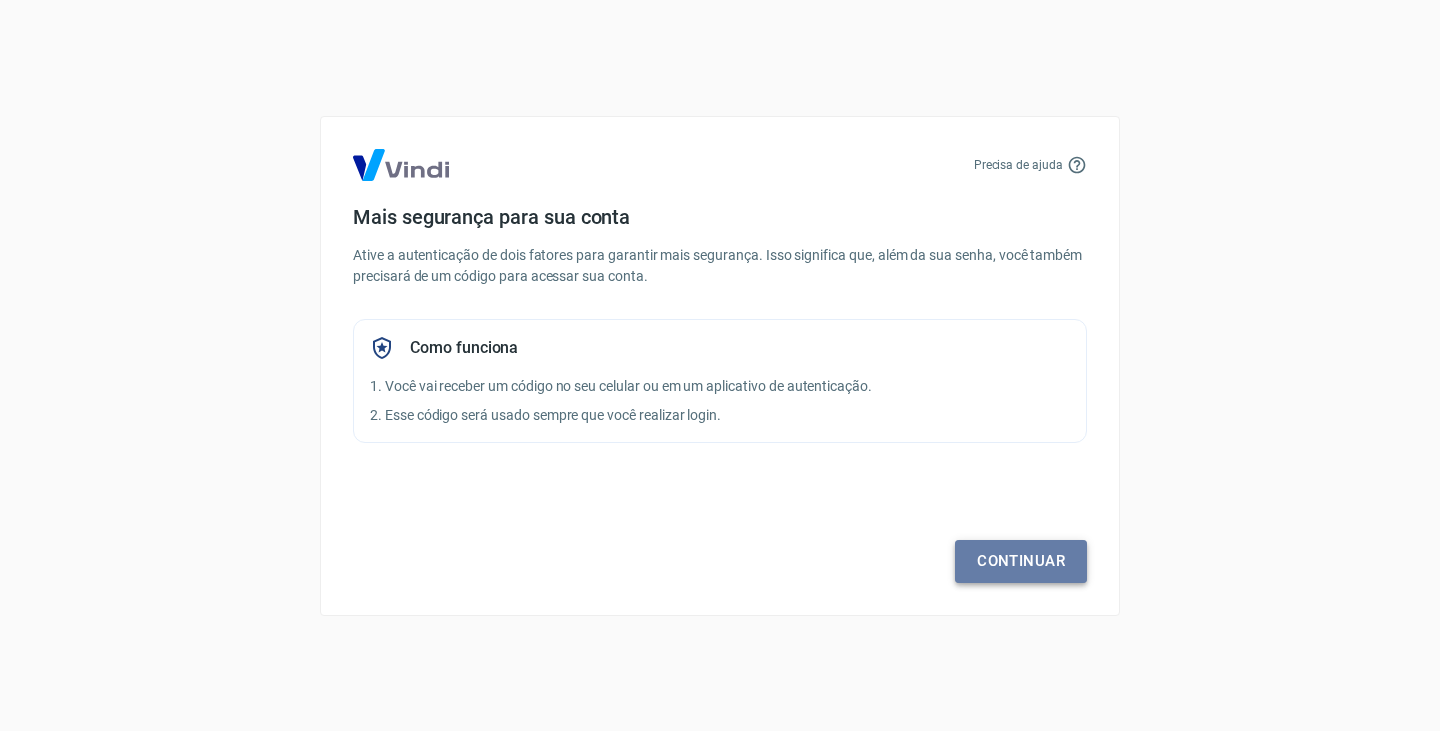 click on "Continuar" at bounding box center [1021, 561] 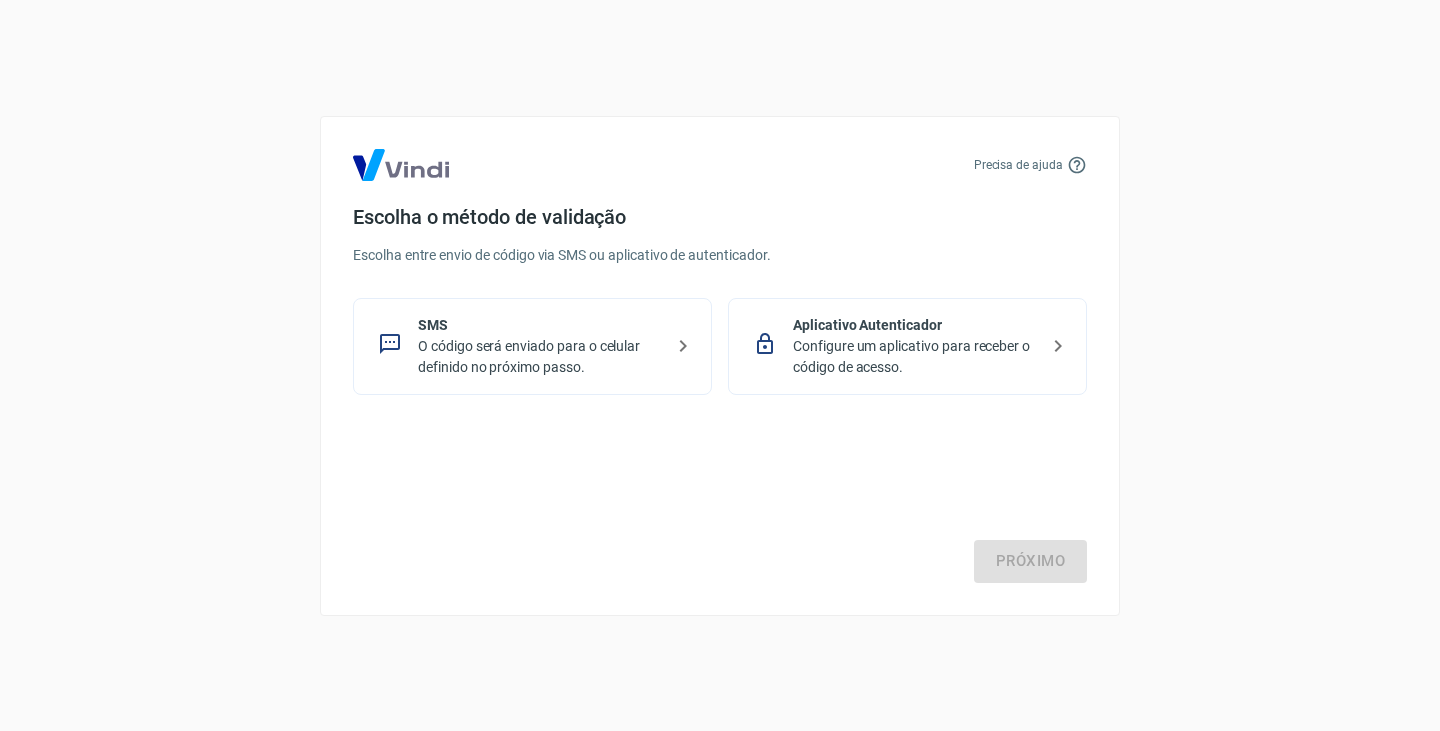 click on "Configure um aplicativo para receber o código de acesso." at bounding box center [915, 357] 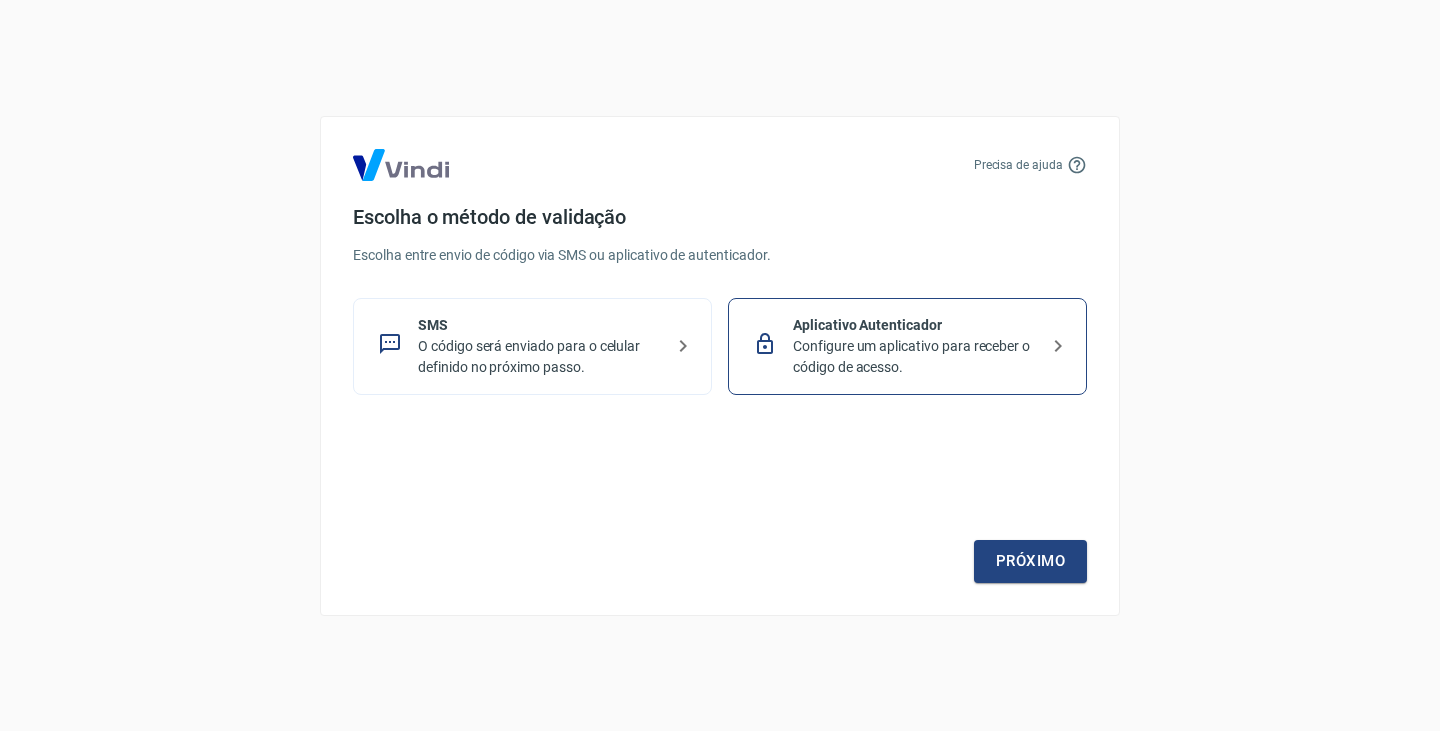click on "O código será enviado para o celular definido no próximo passo." at bounding box center [540, 357] 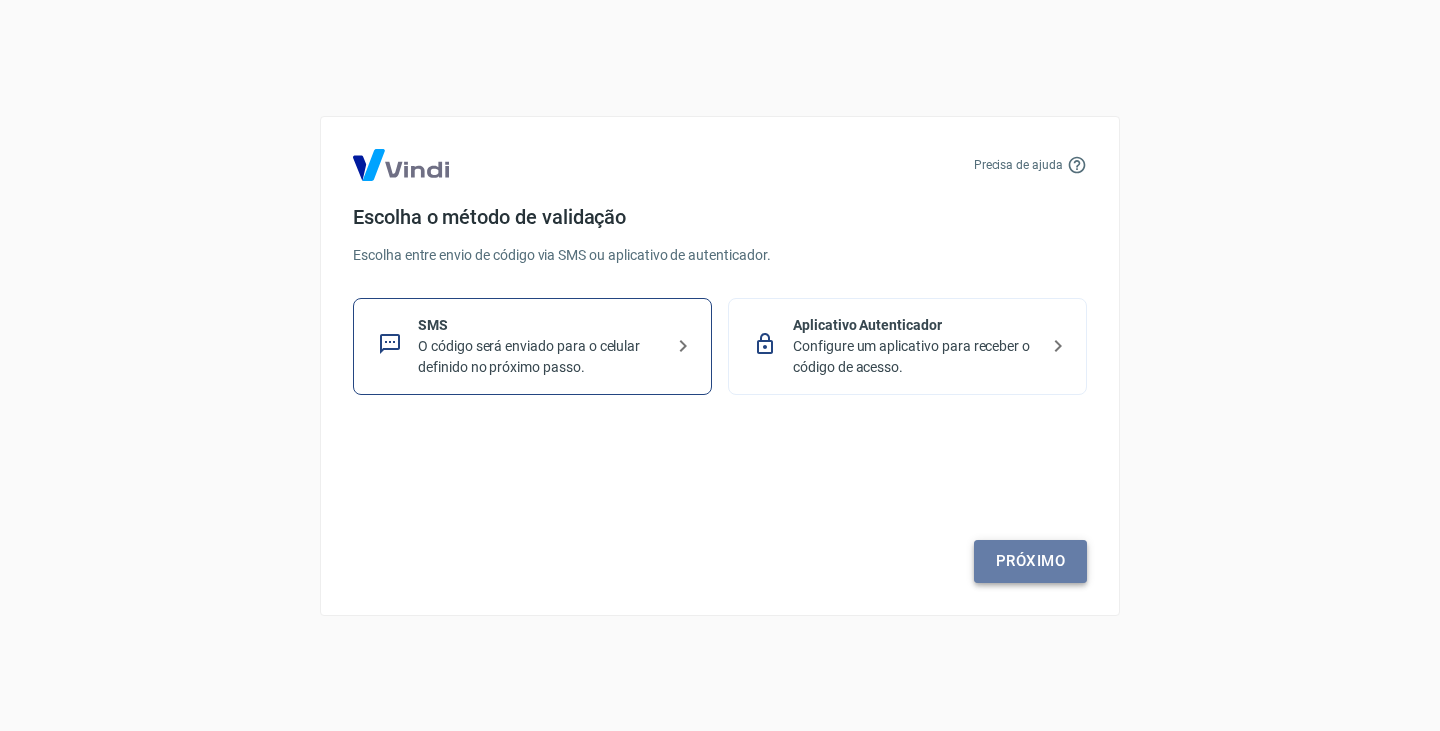 click on "Próximo" at bounding box center (1030, 561) 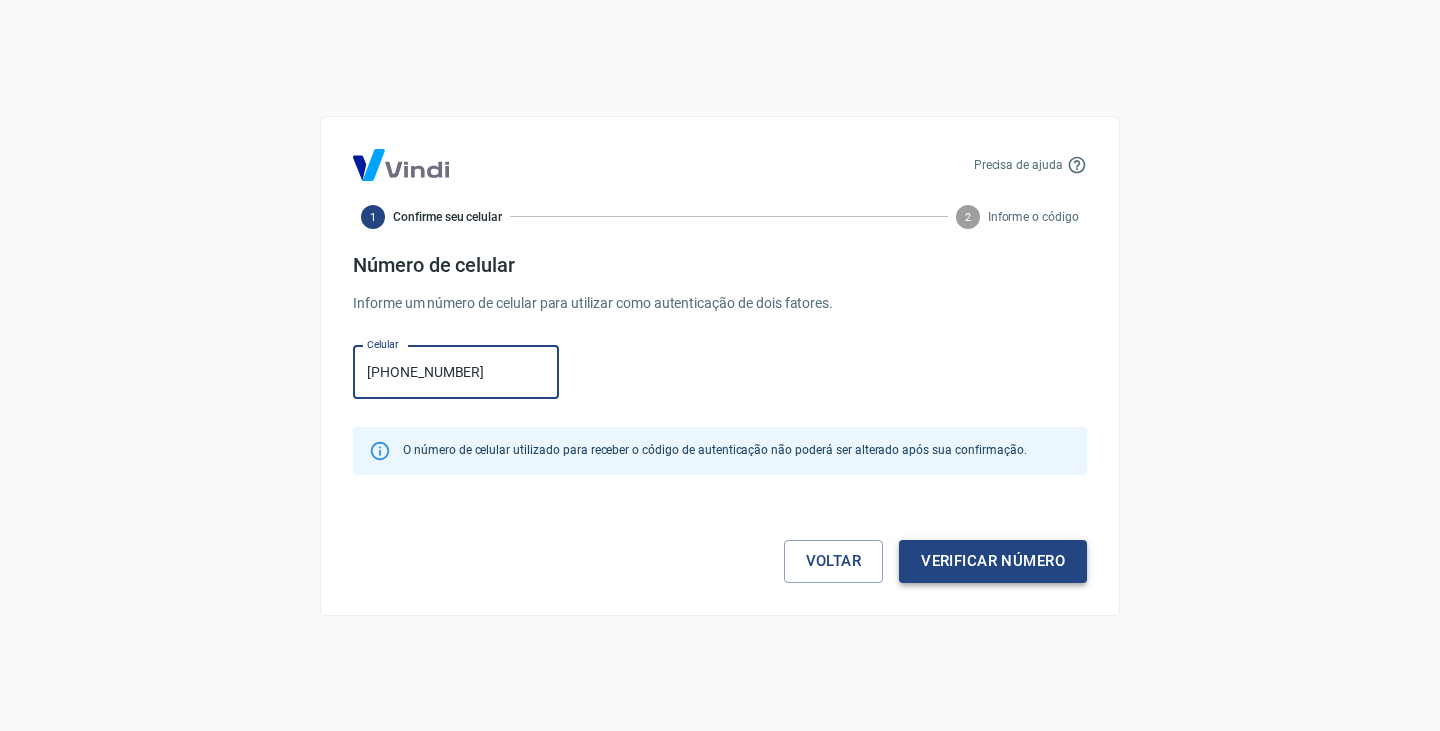 type on "[PHONE_NUMBER]" 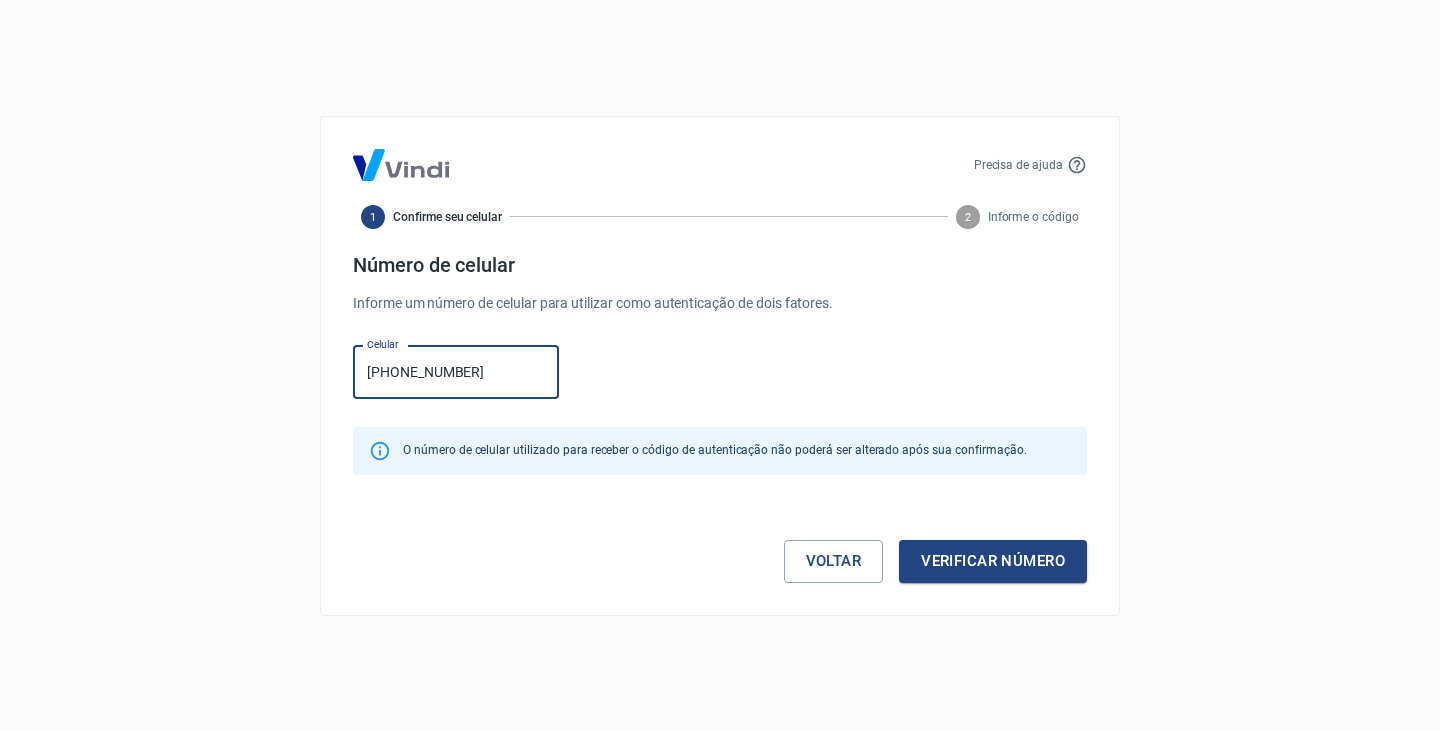click on "Verificar número" at bounding box center [993, 561] 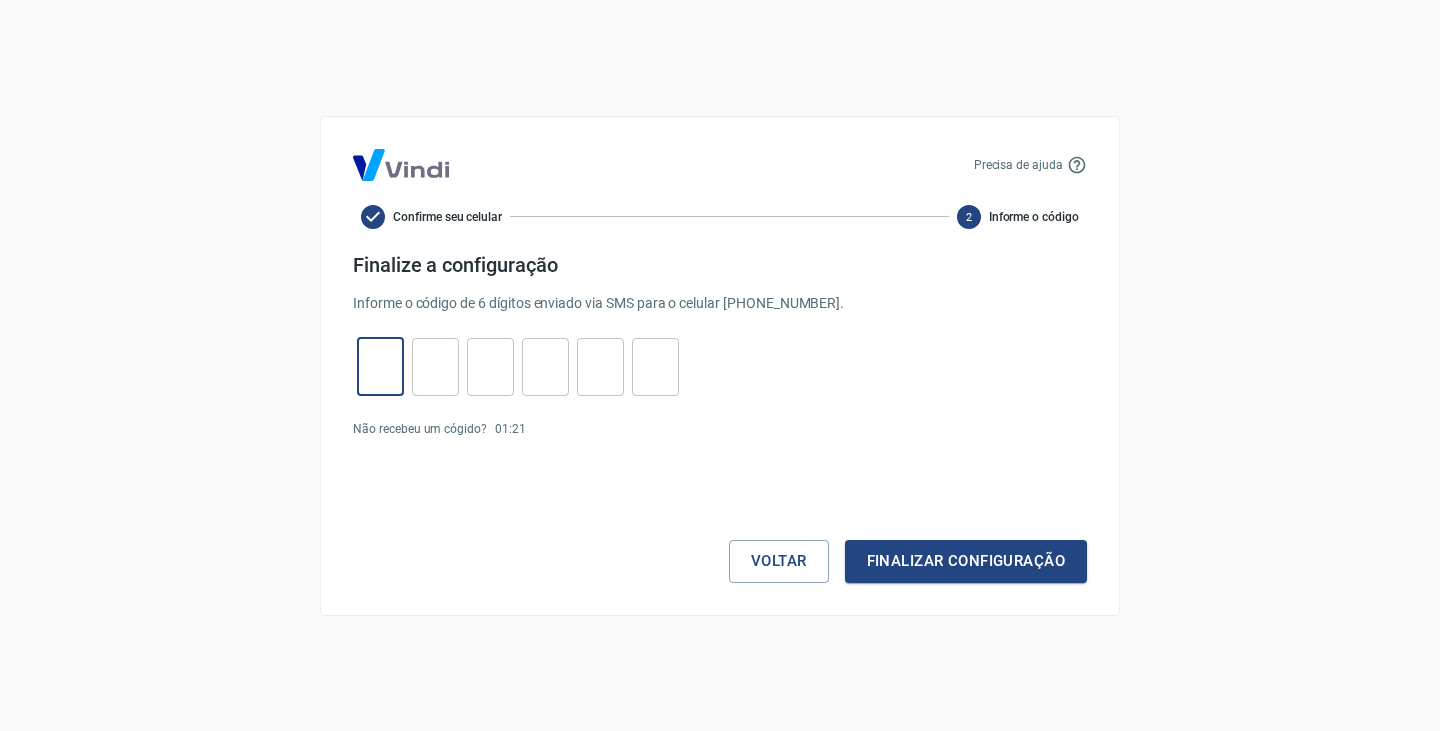 click at bounding box center [380, 366] 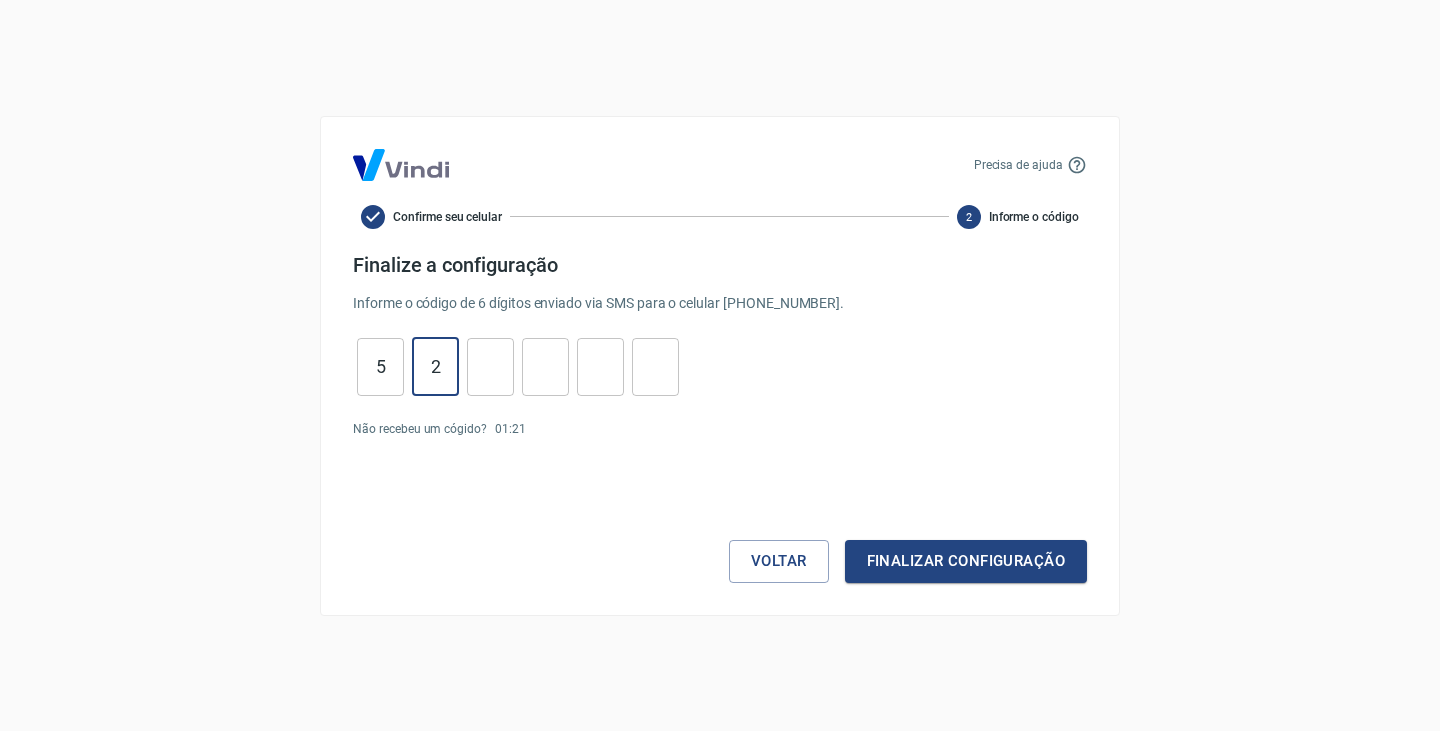 type on "2" 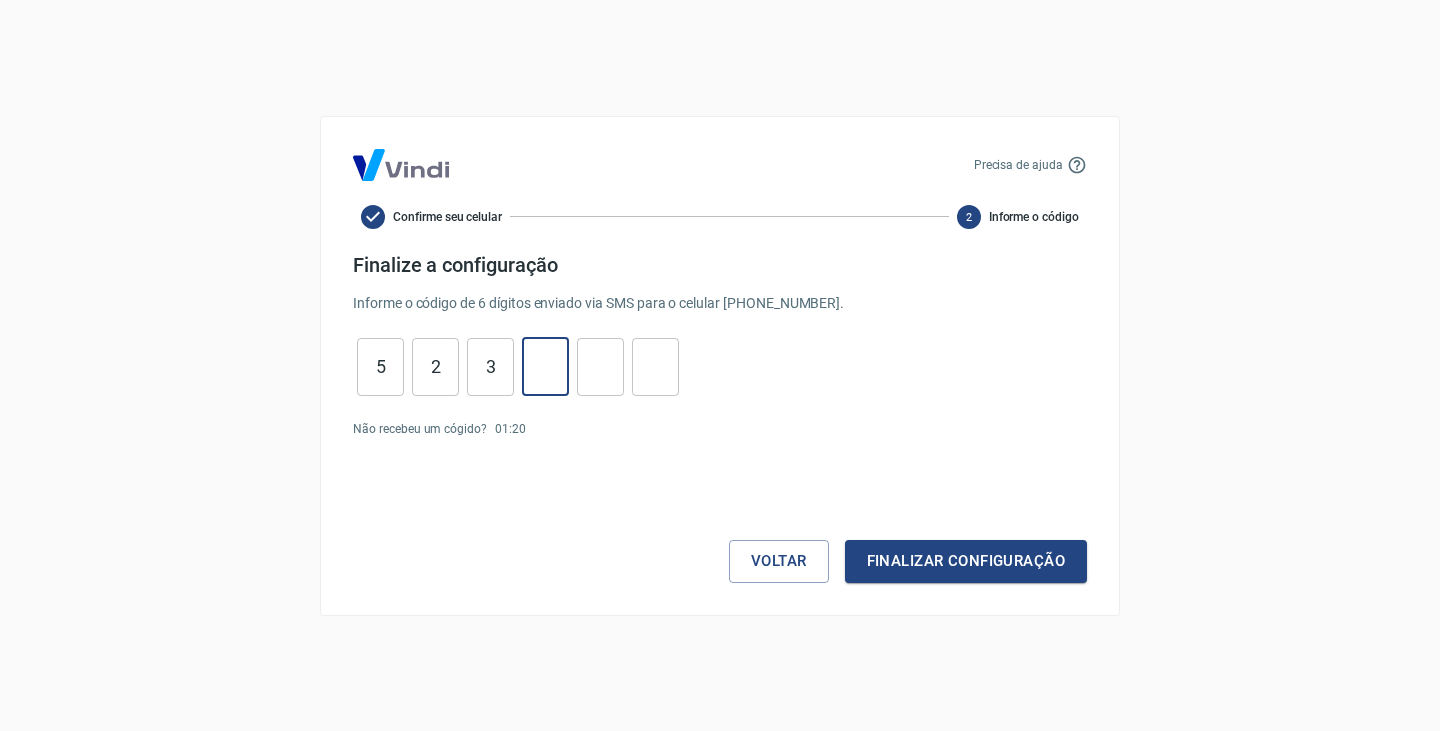 type on "4" 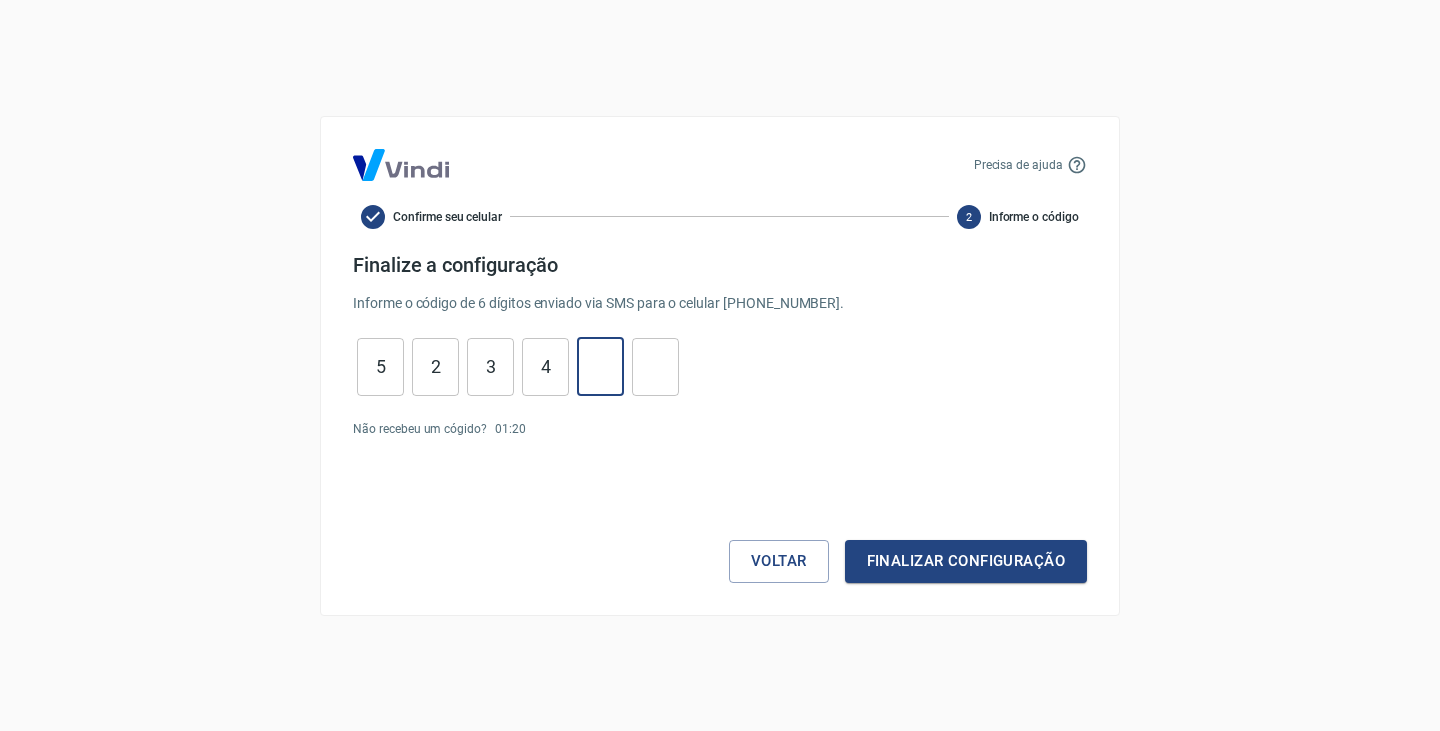type on "3" 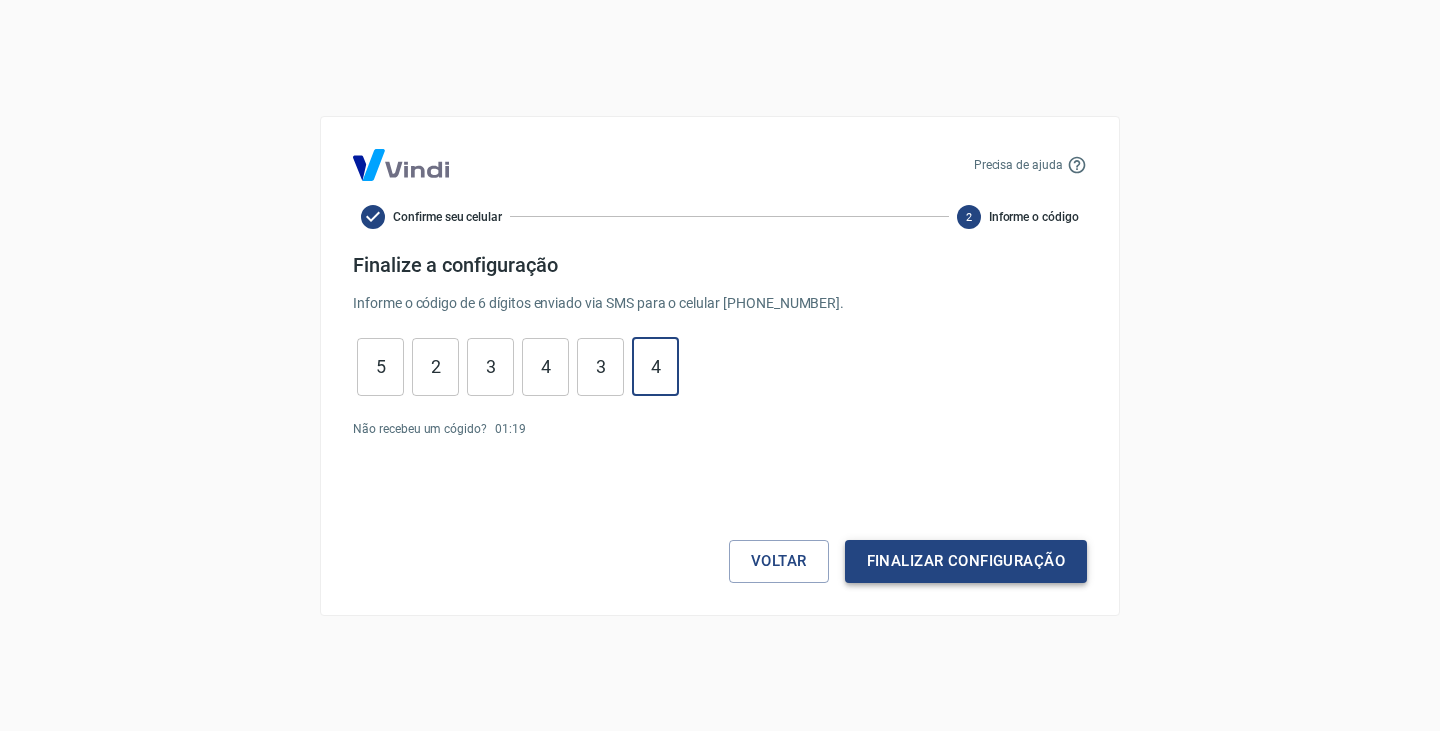 type on "4" 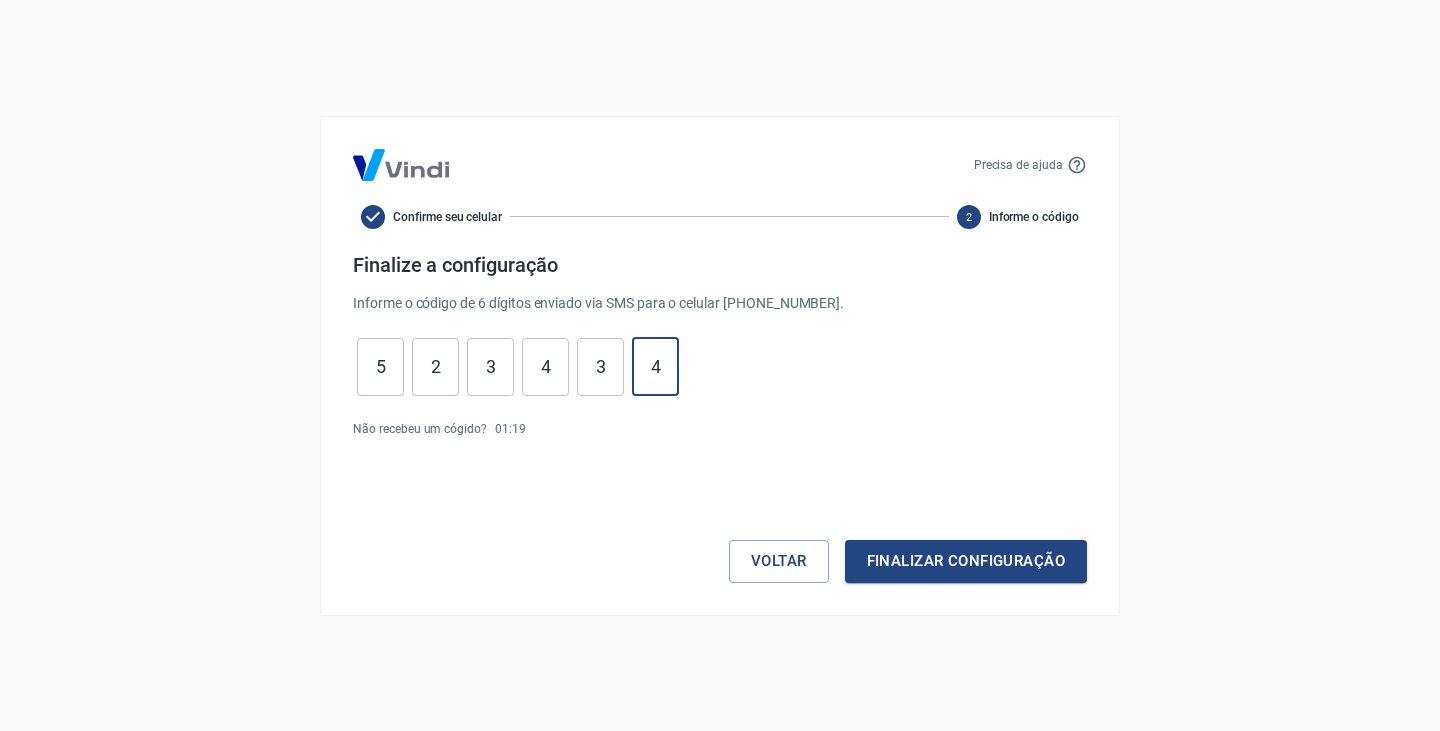 click on "Finalizar configuração" at bounding box center (966, 561) 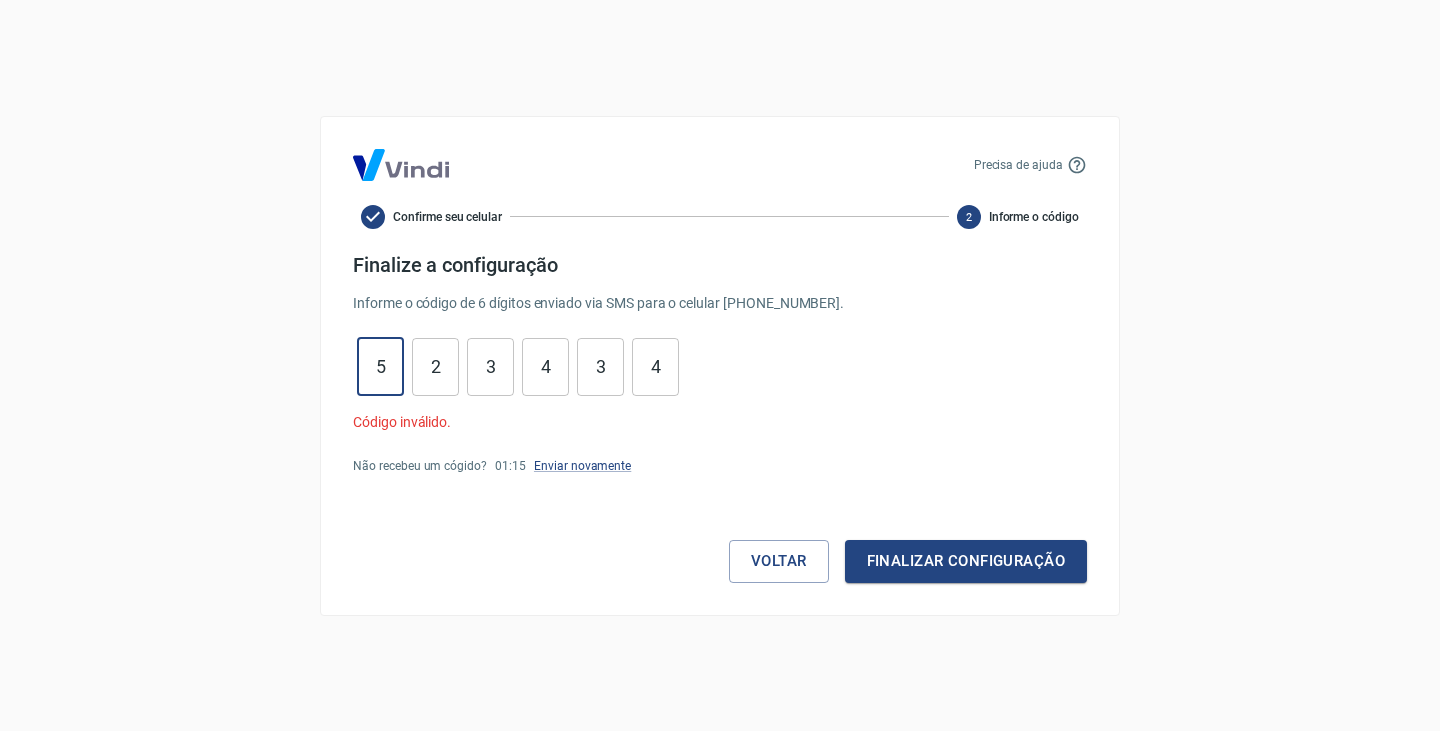 click on "5" at bounding box center [380, 366] 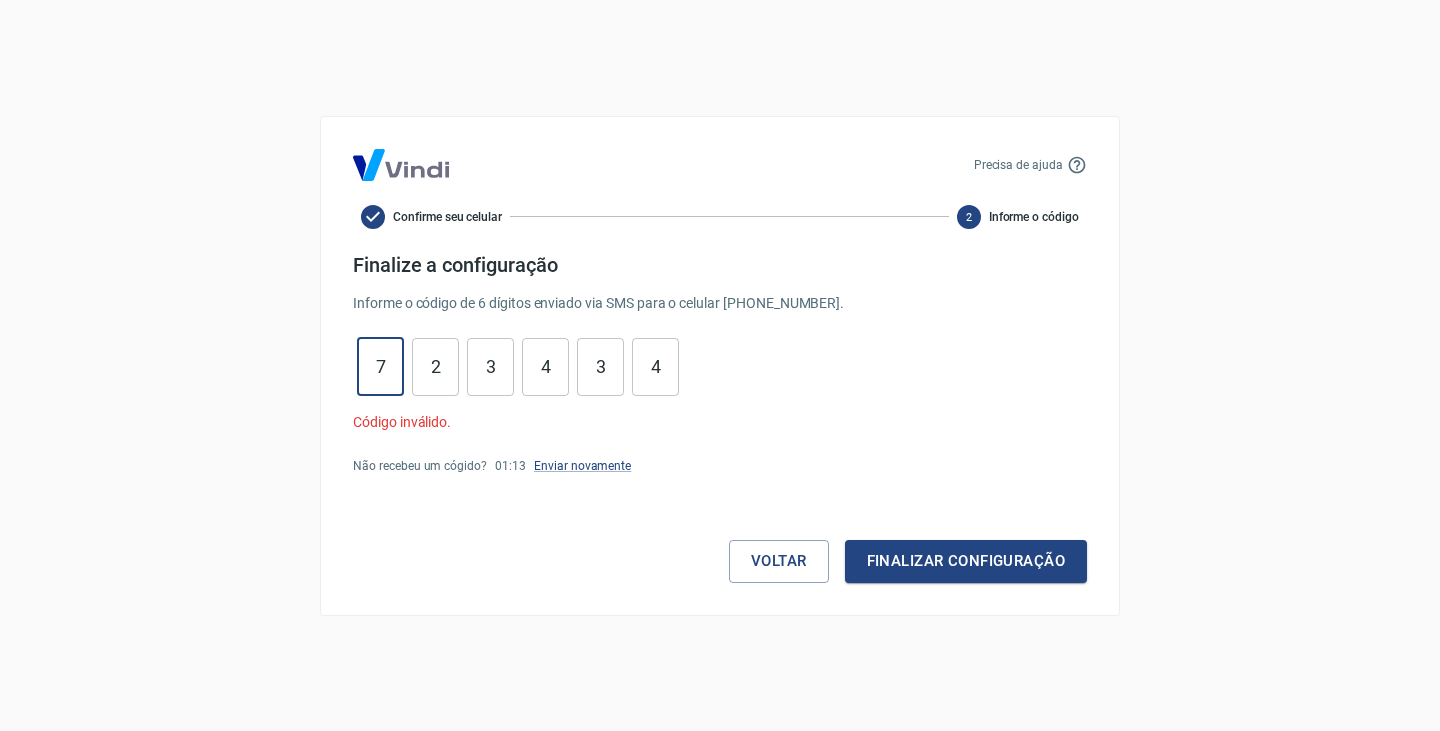 type on "7" 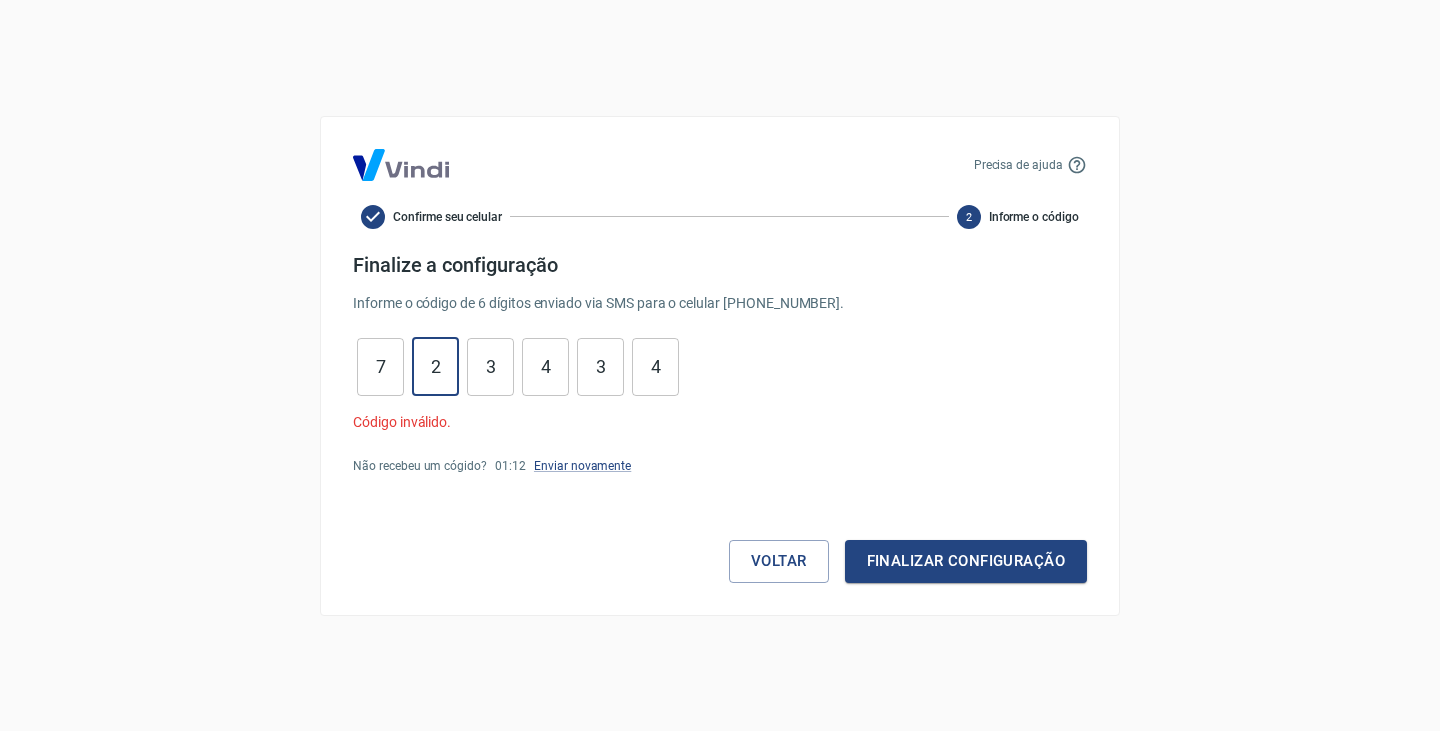 type on "2" 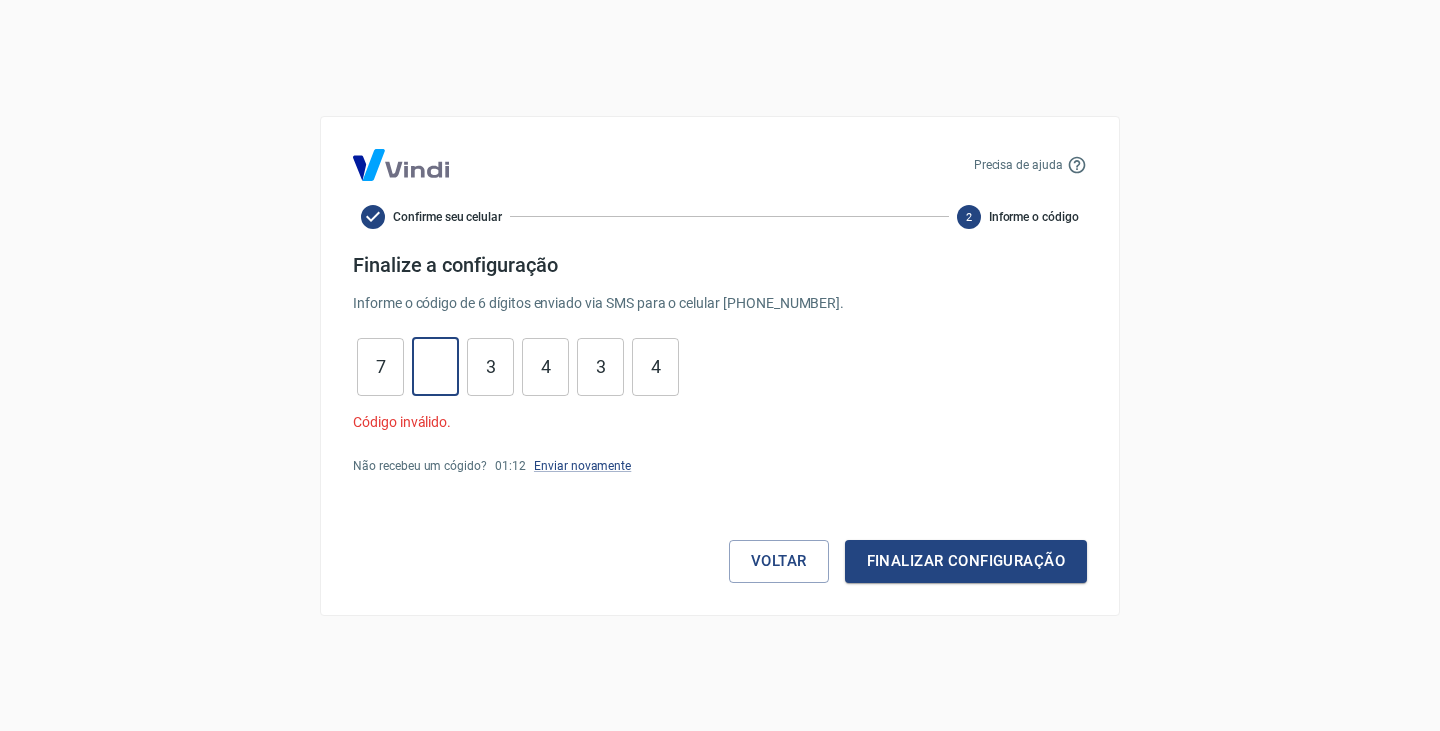 type 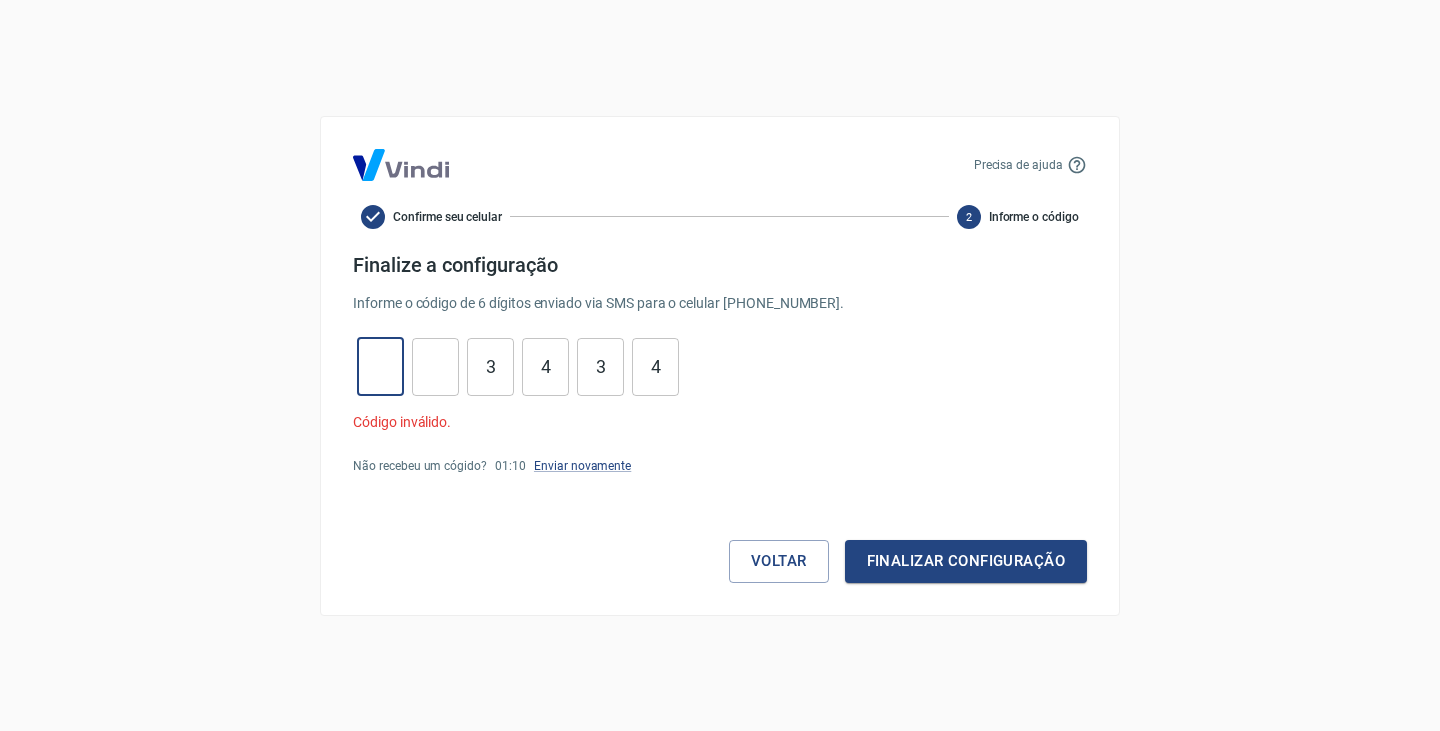 type 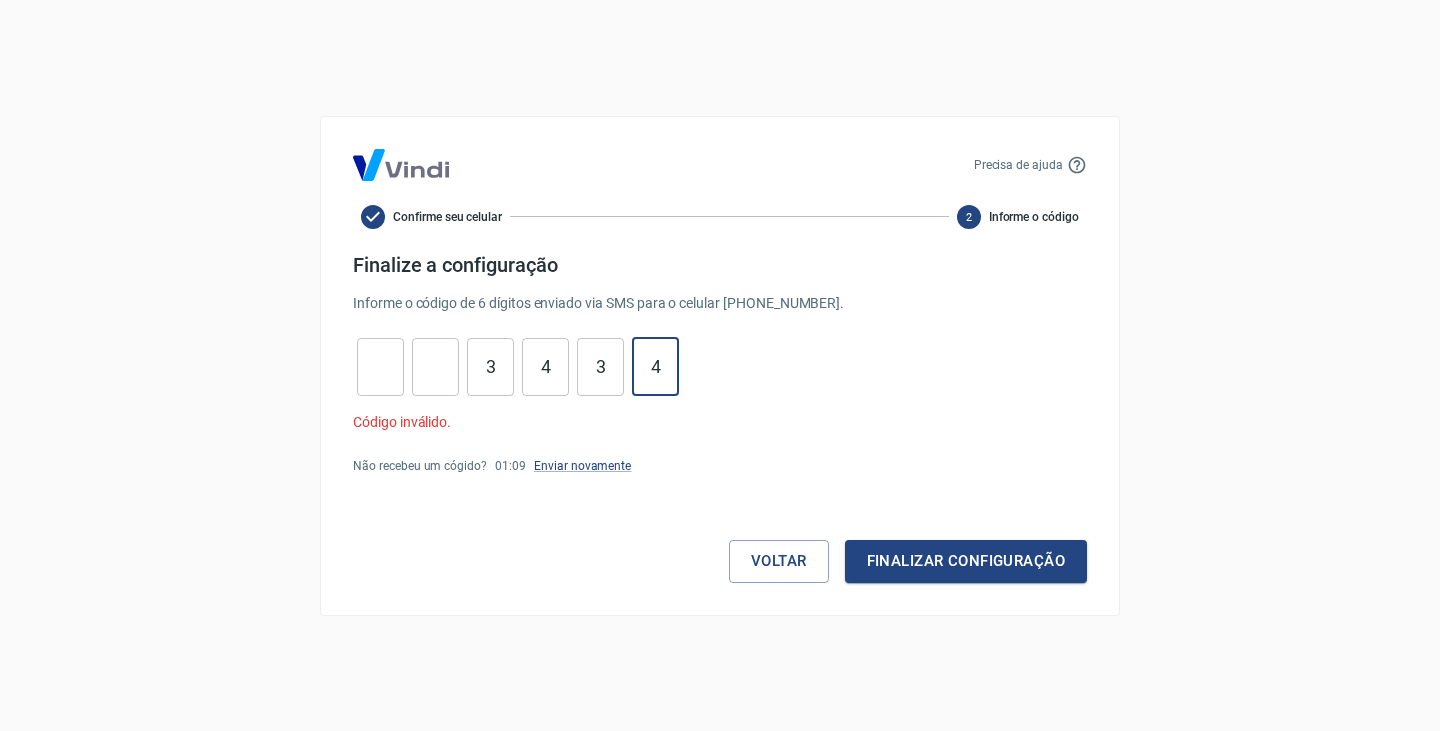 type on "4" 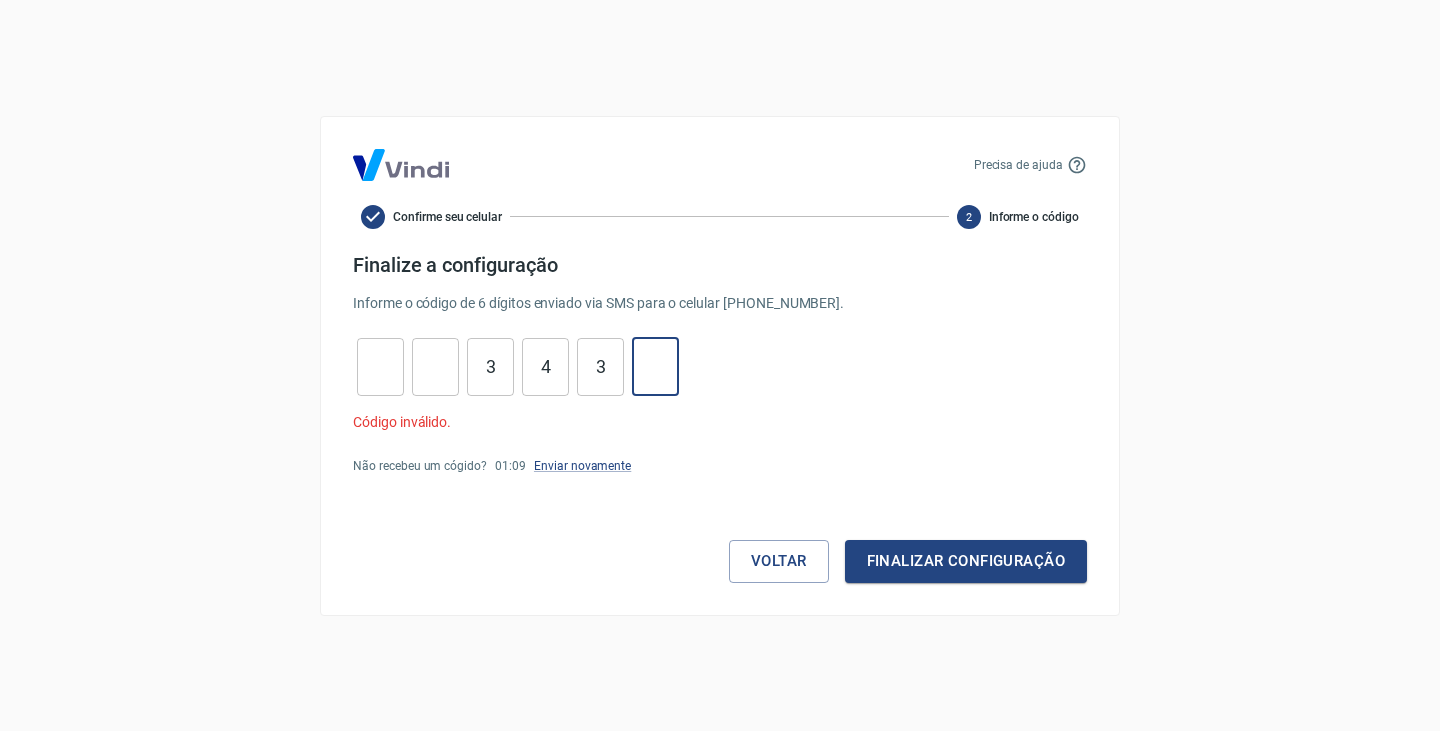 type 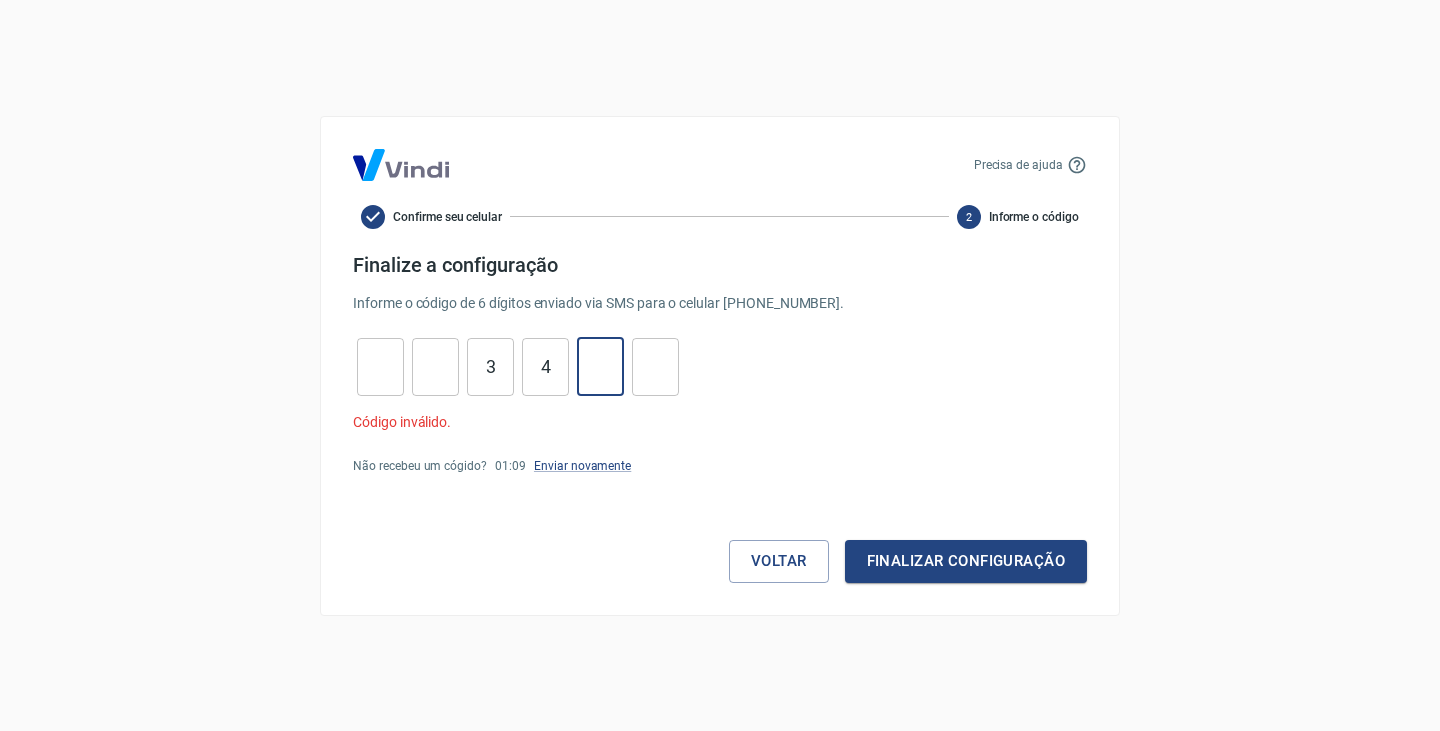type 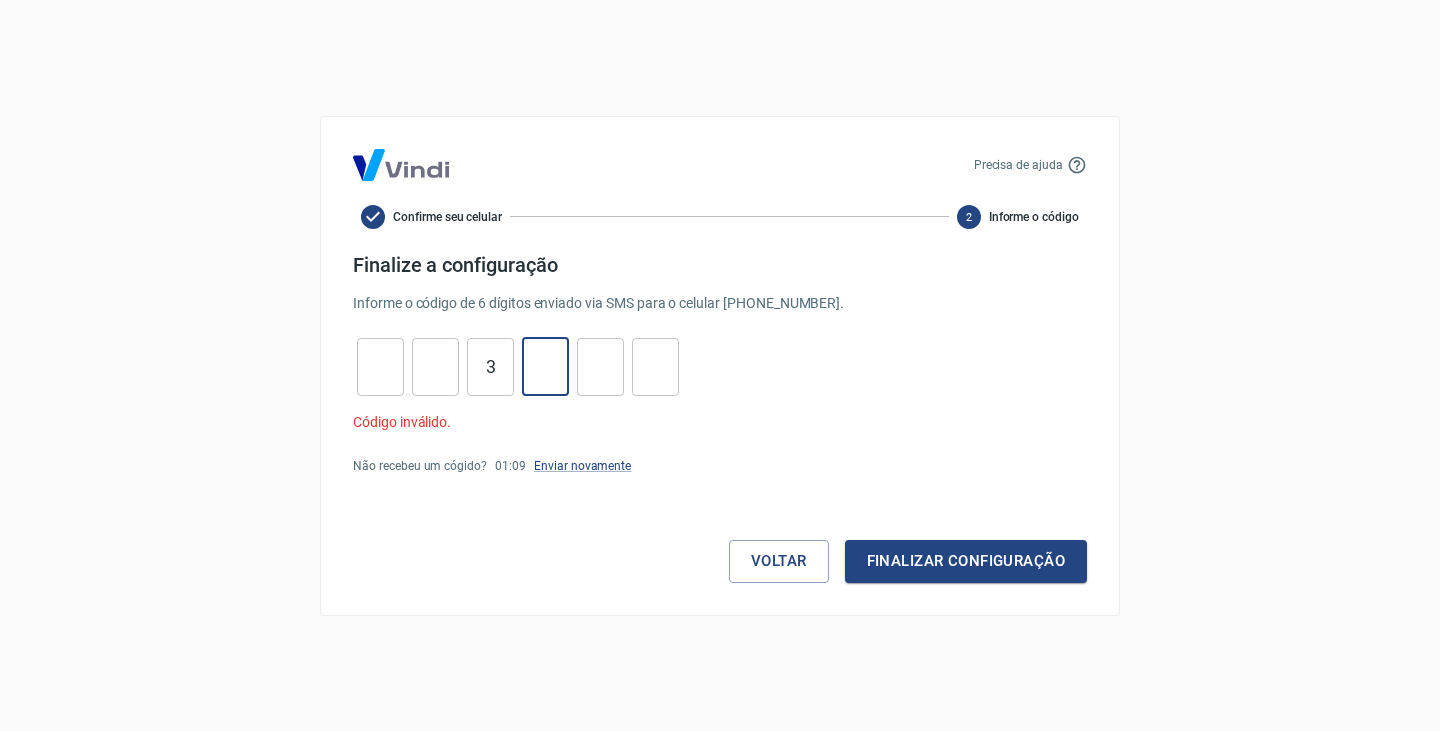 type 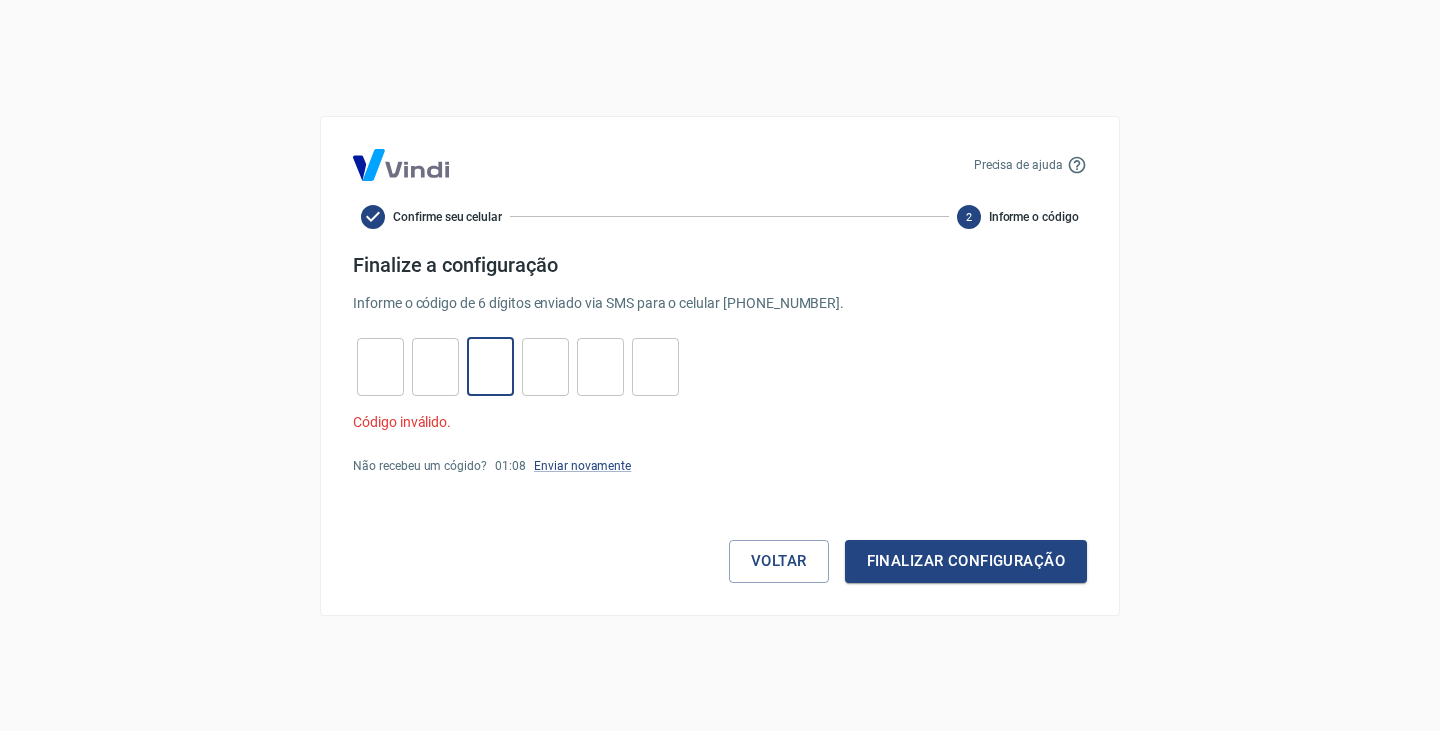 type 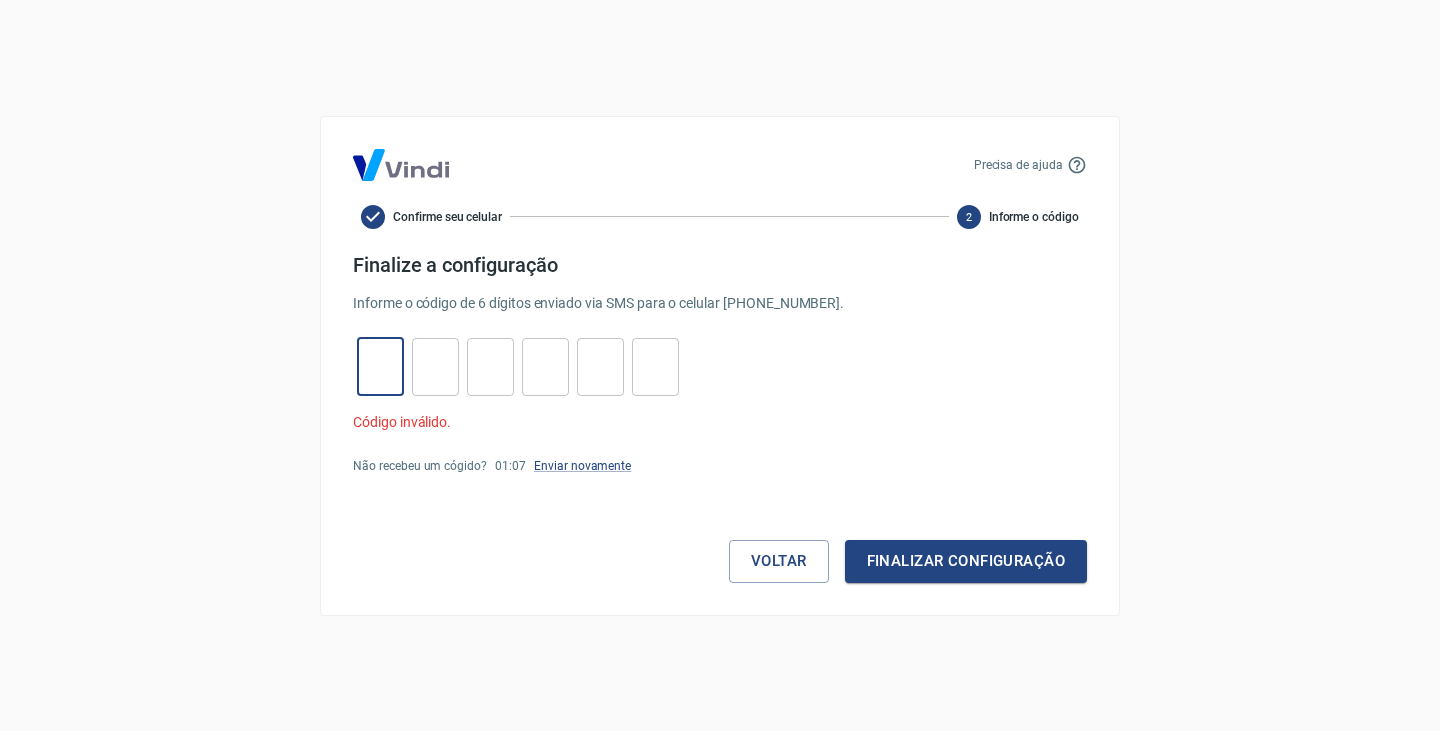 type on "5" 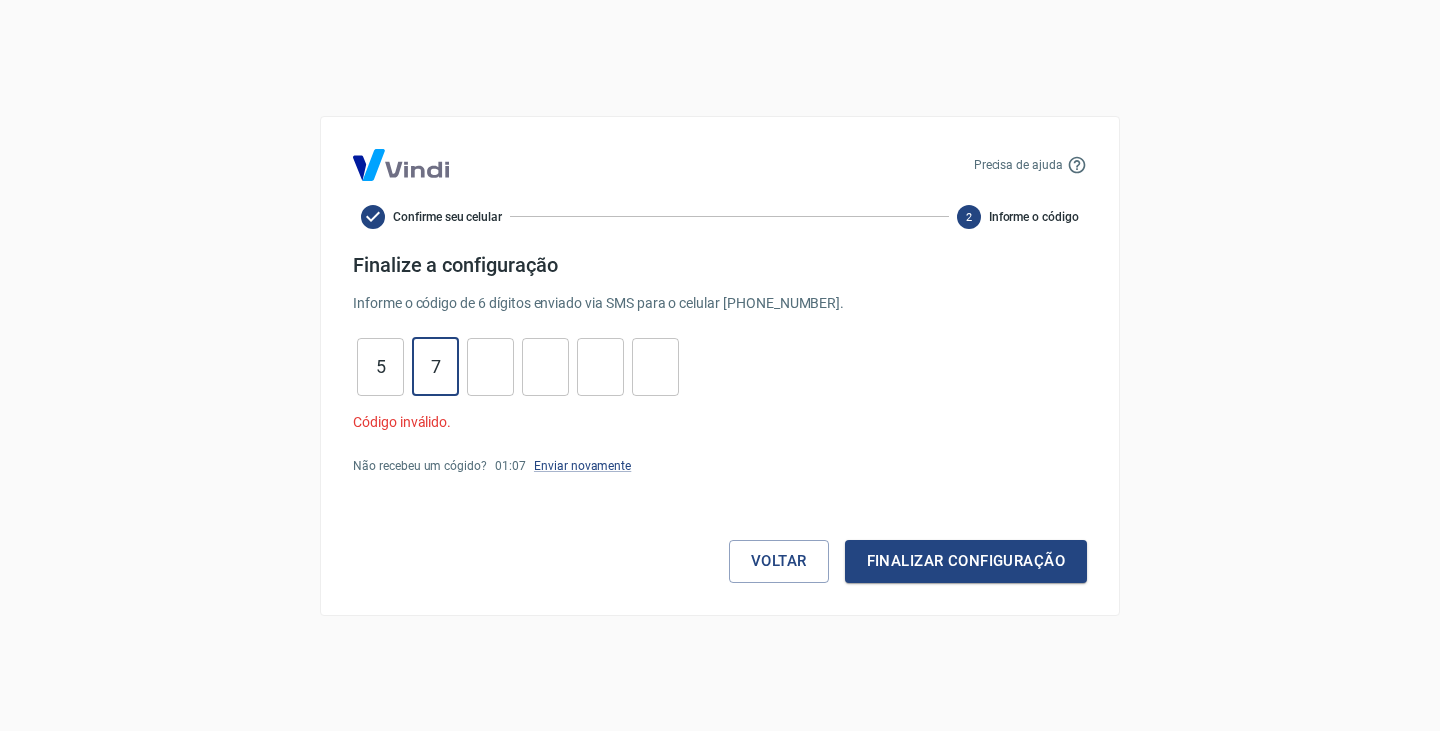 type on "7" 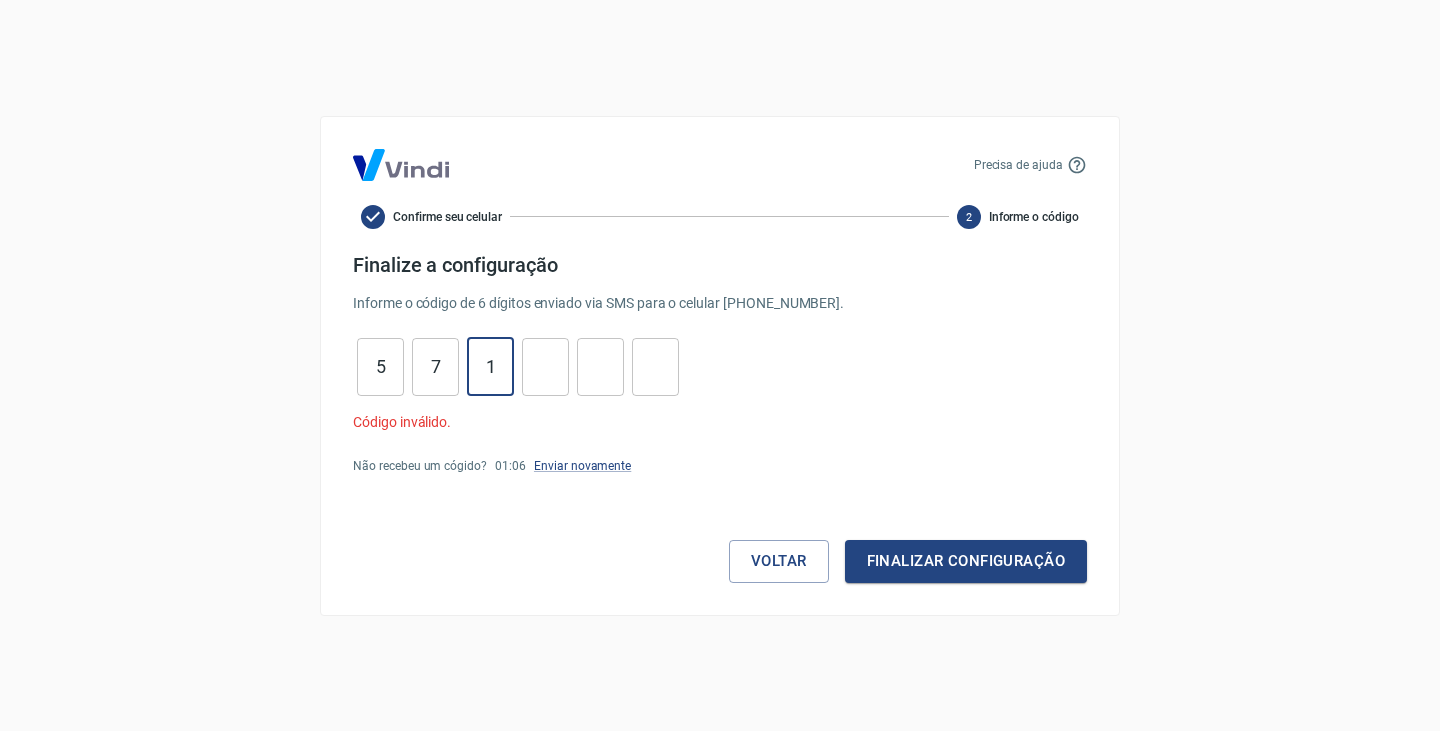type on "2" 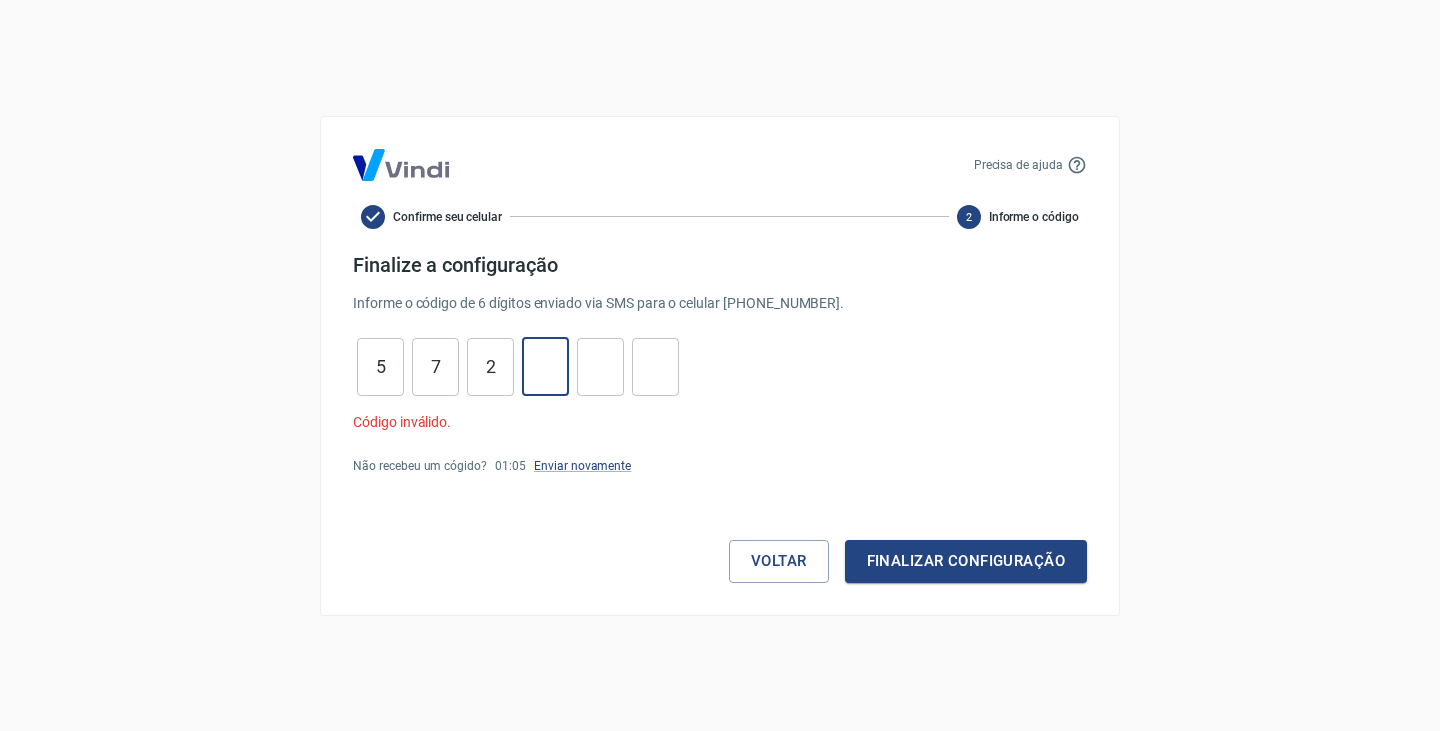 type on "1" 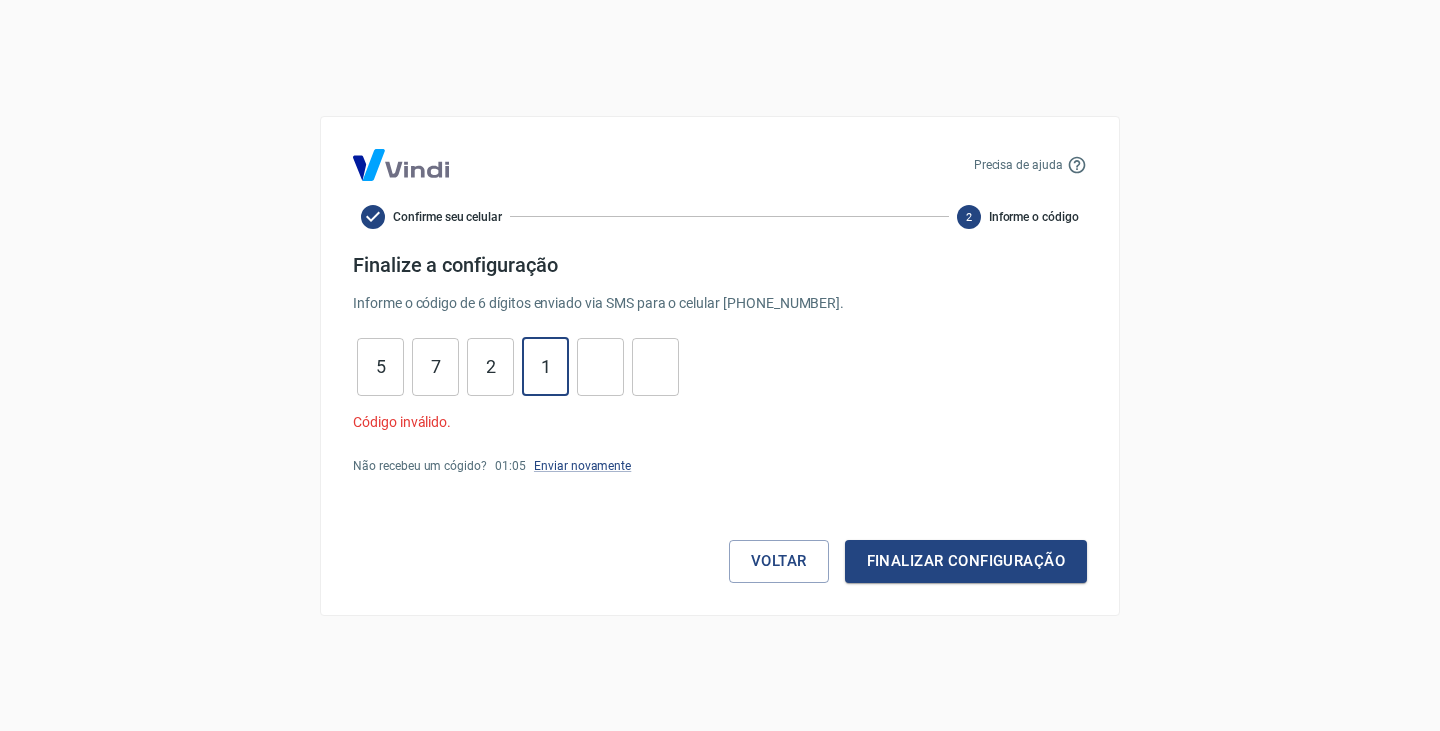 type on "1" 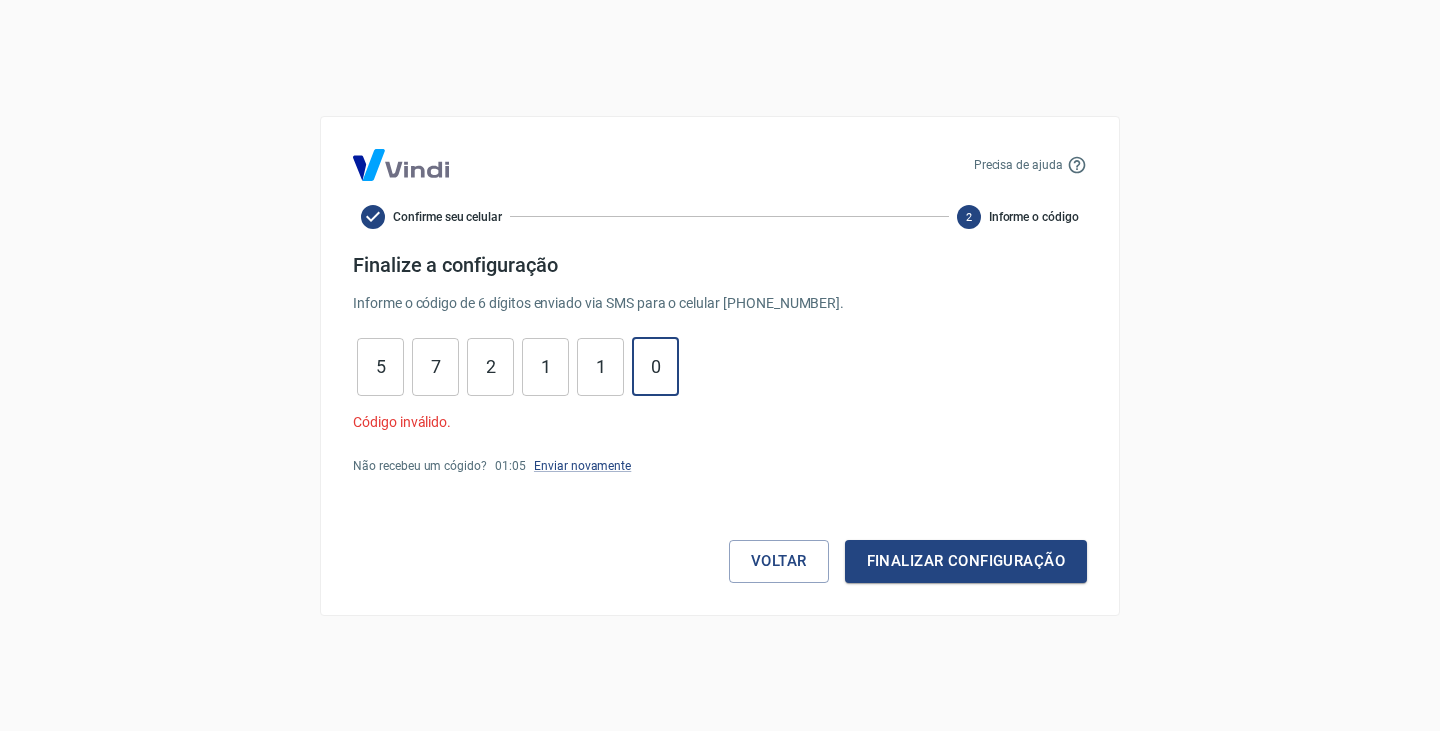 type on "0" 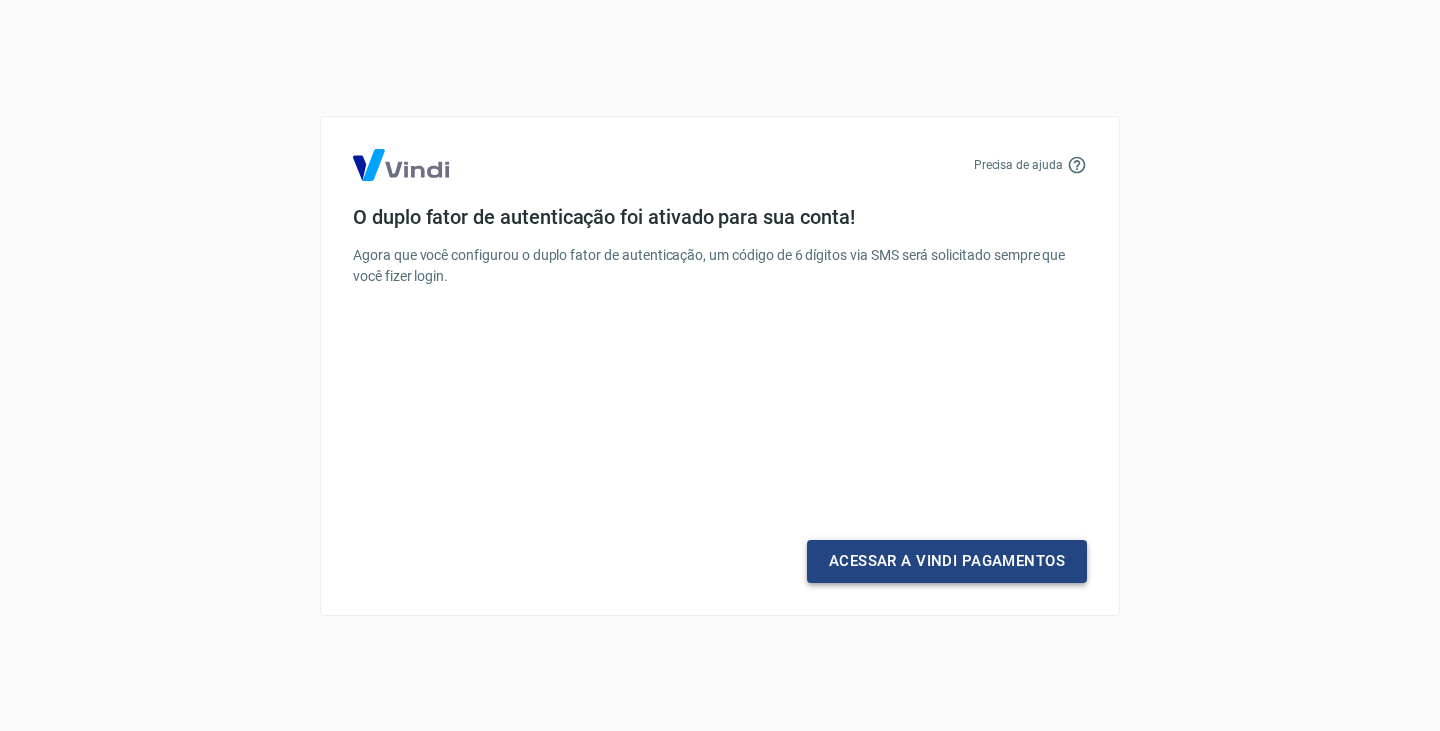 click on "Acessar a Vindi Pagamentos" at bounding box center (947, 561) 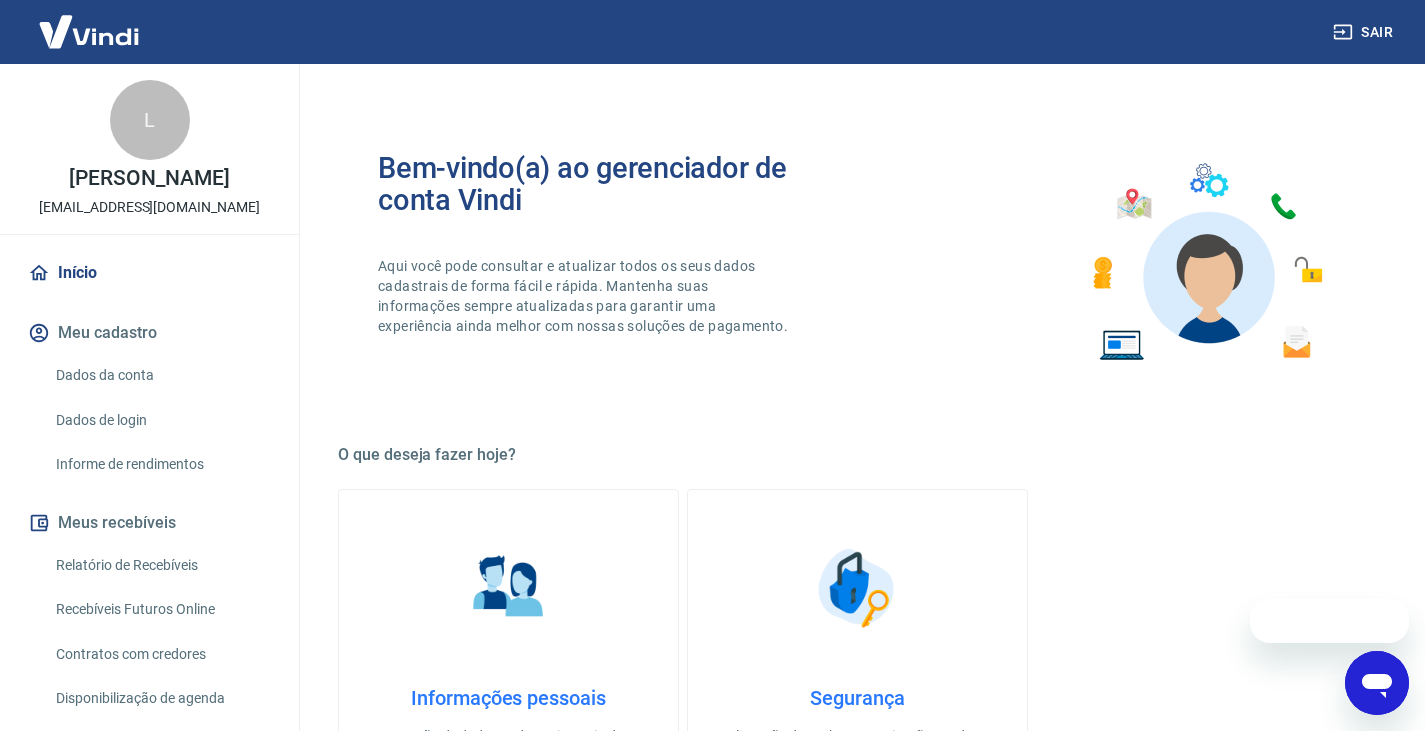 scroll, scrollTop: 0, scrollLeft: 0, axis: both 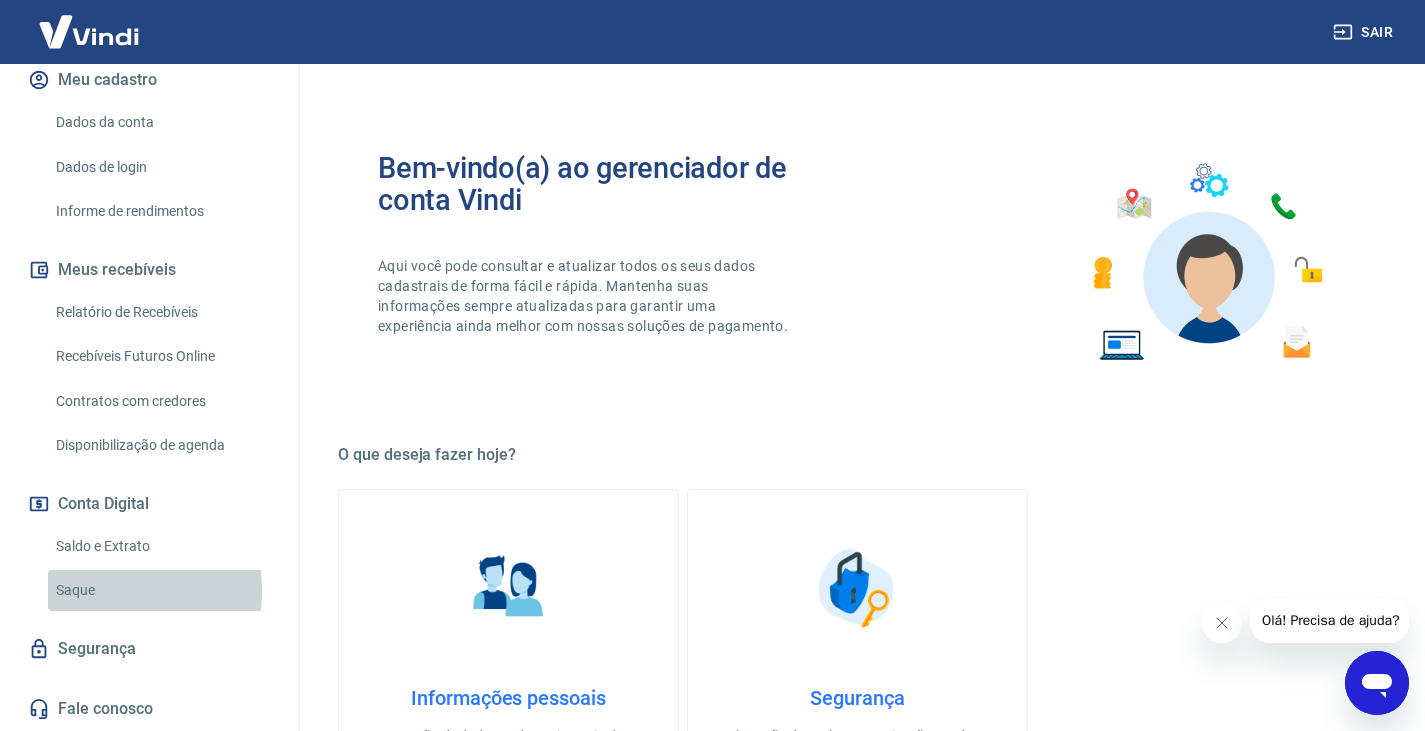 click on "Saque" at bounding box center (161, 590) 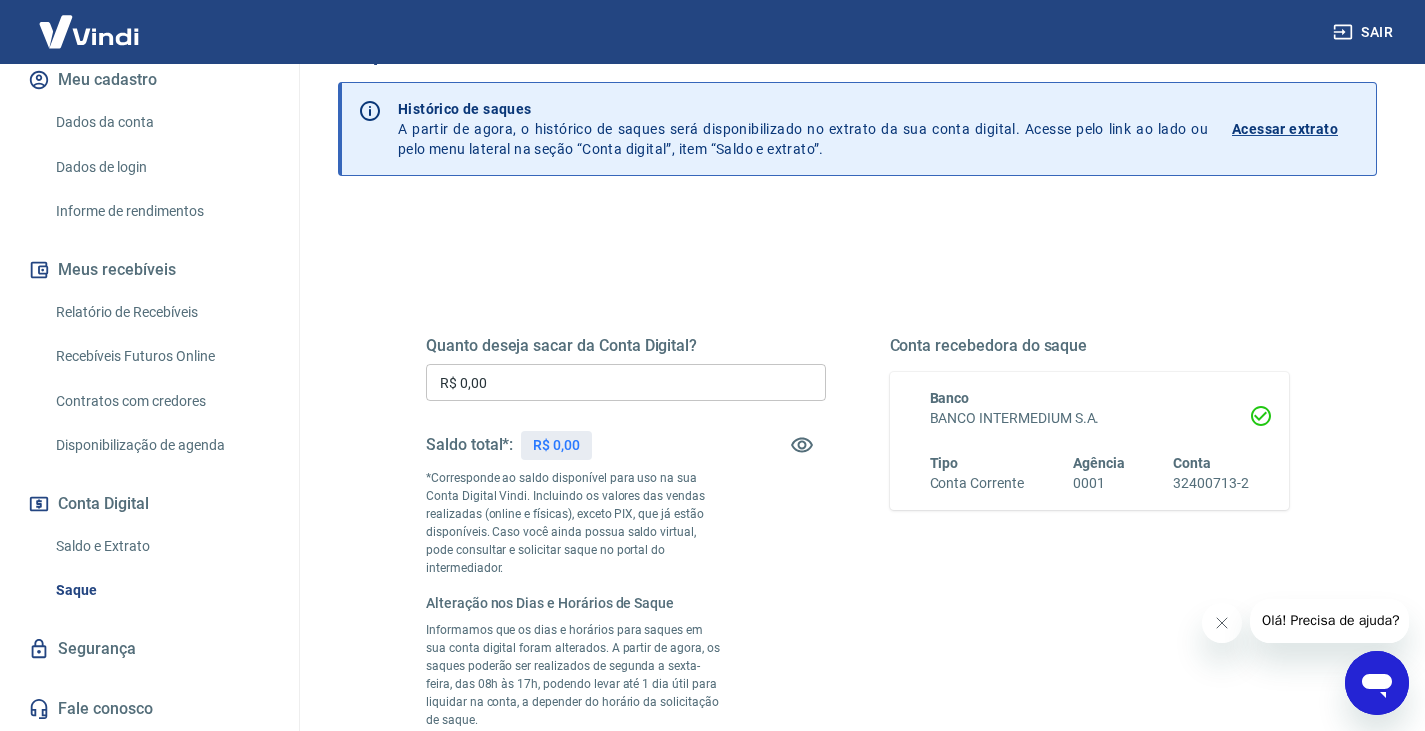 scroll, scrollTop: 100, scrollLeft: 0, axis: vertical 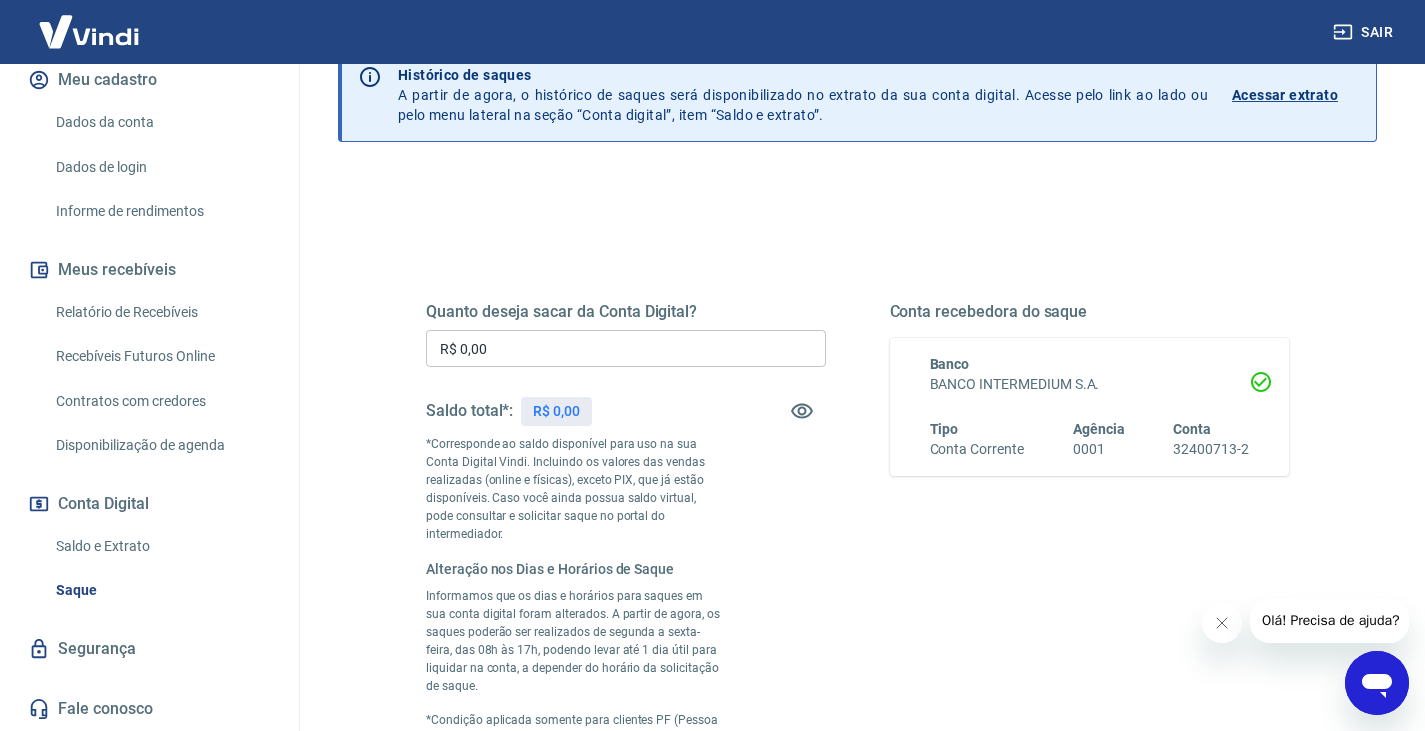 click on "R$ 0,00" at bounding box center [626, 348] 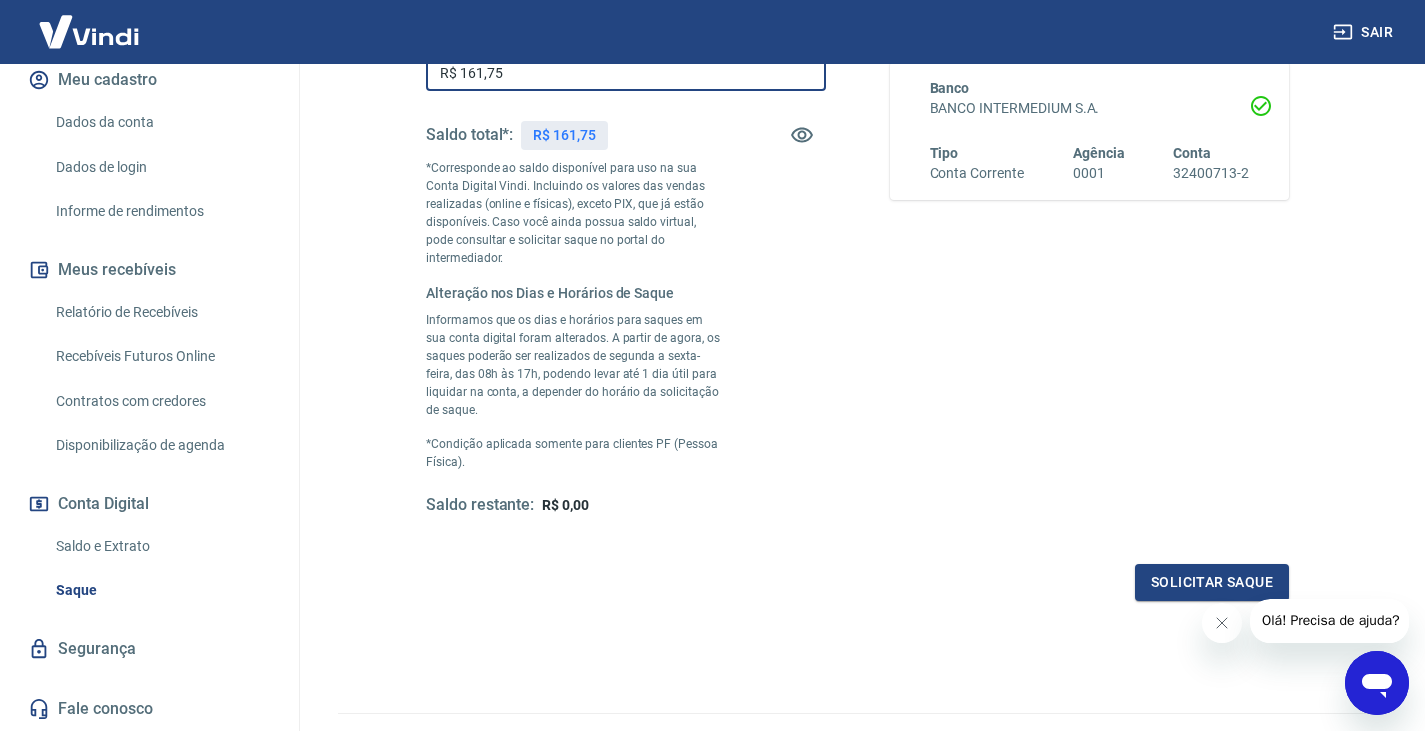 scroll, scrollTop: 400, scrollLeft: 0, axis: vertical 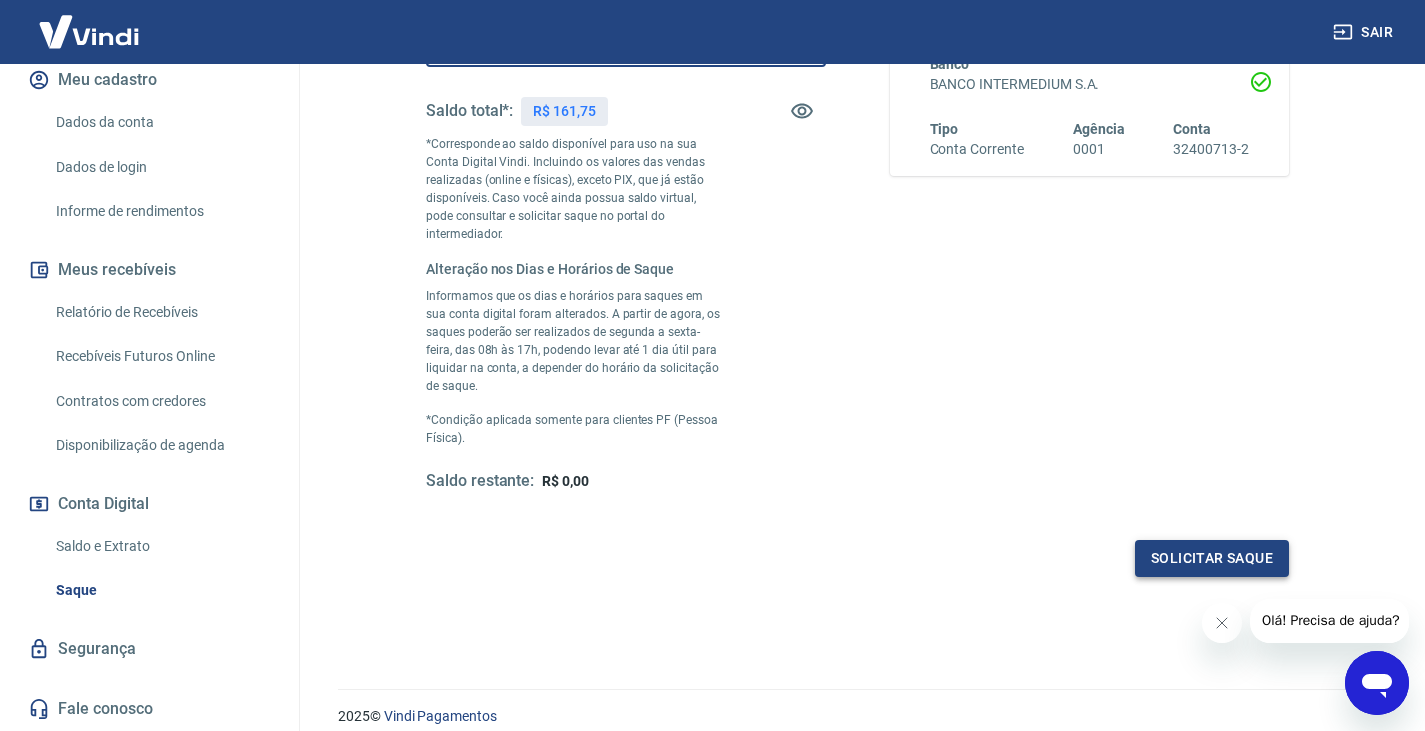 type on "R$ 161,75" 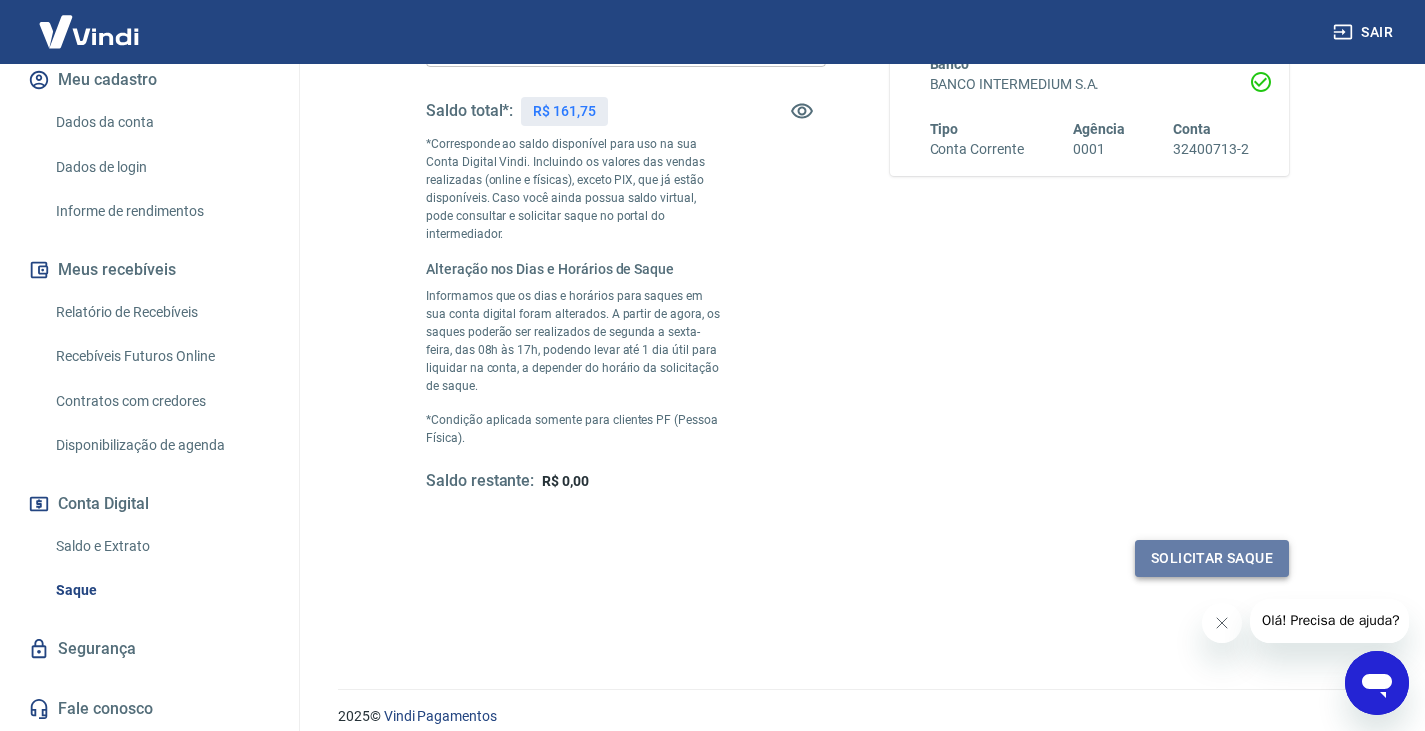 click on "Solicitar saque" at bounding box center [1212, 558] 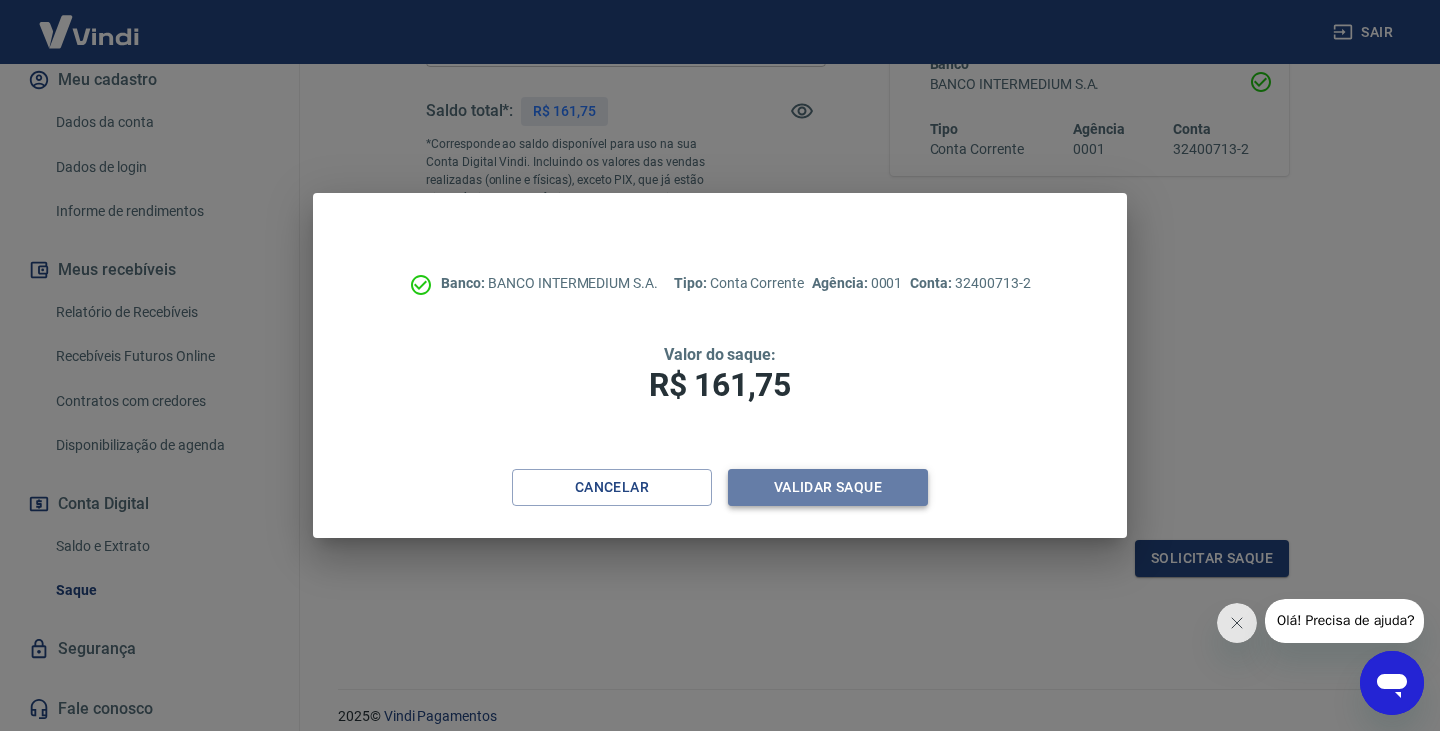 click on "Validar saque" at bounding box center (828, 487) 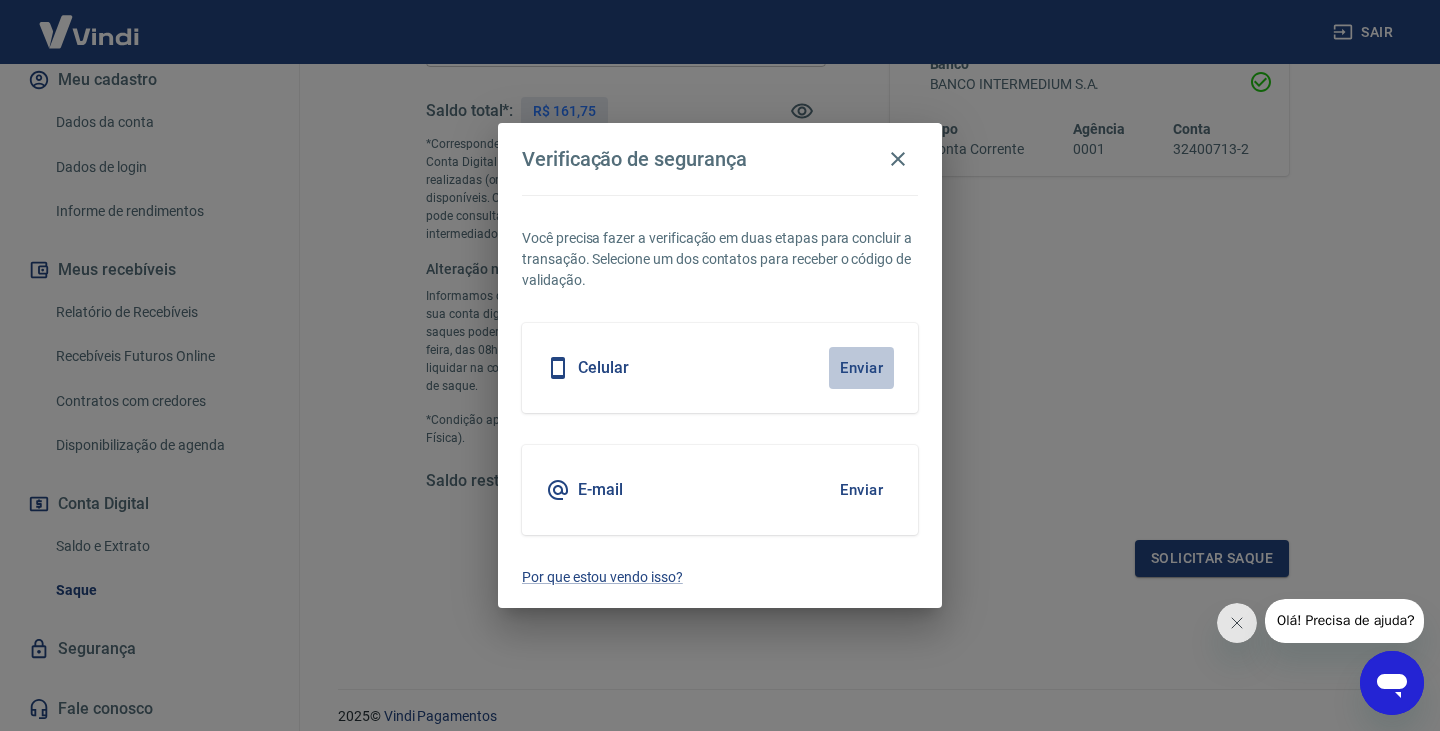 click on "Enviar" at bounding box center (861, 368) 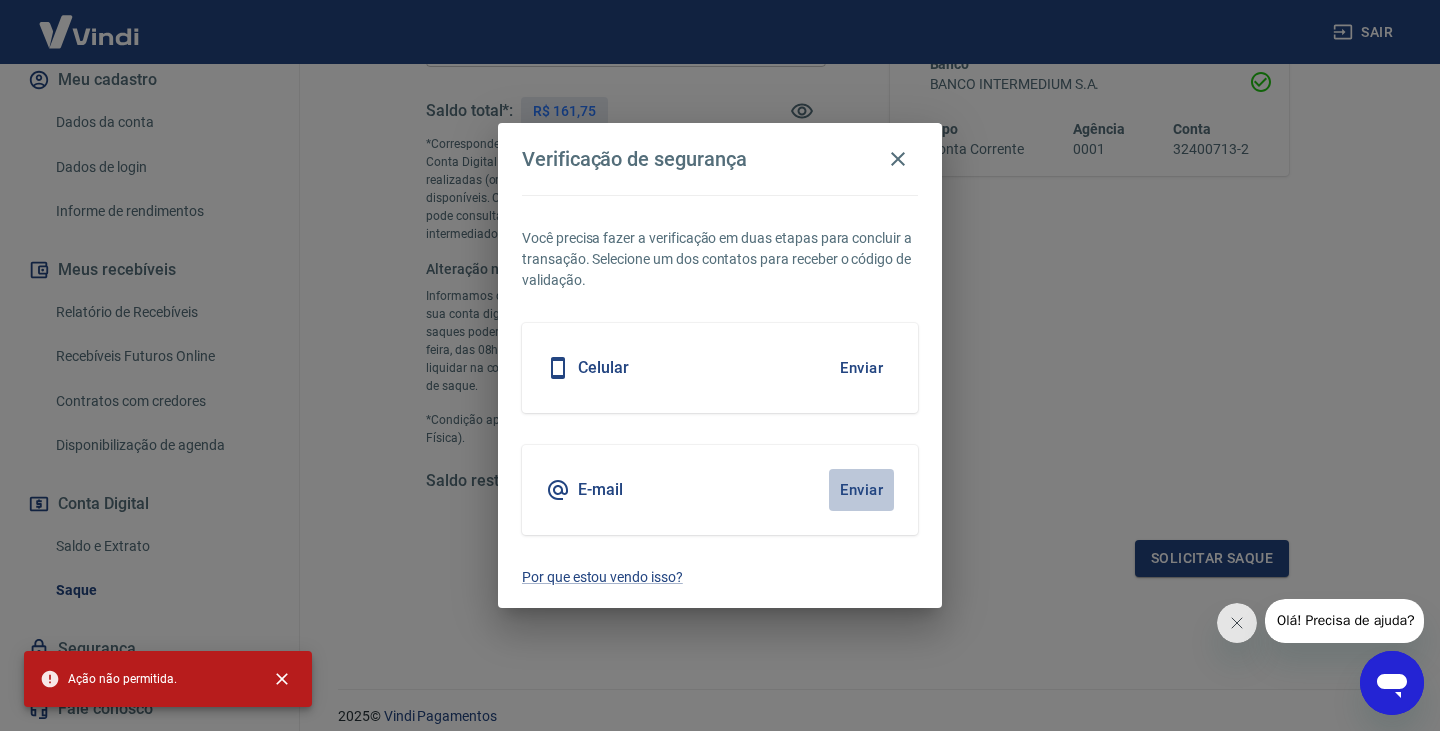 click on "Enviar" at bounding box center (861, 490) 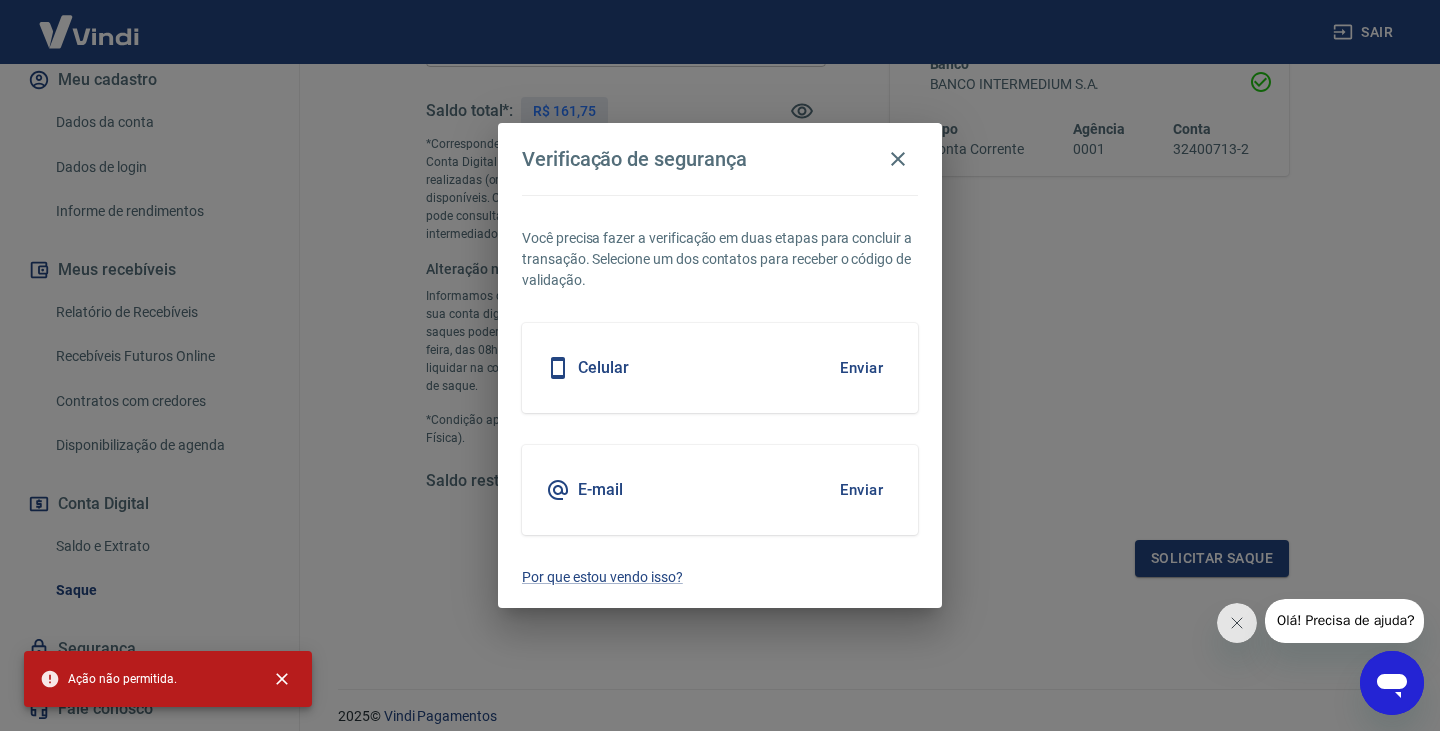 type 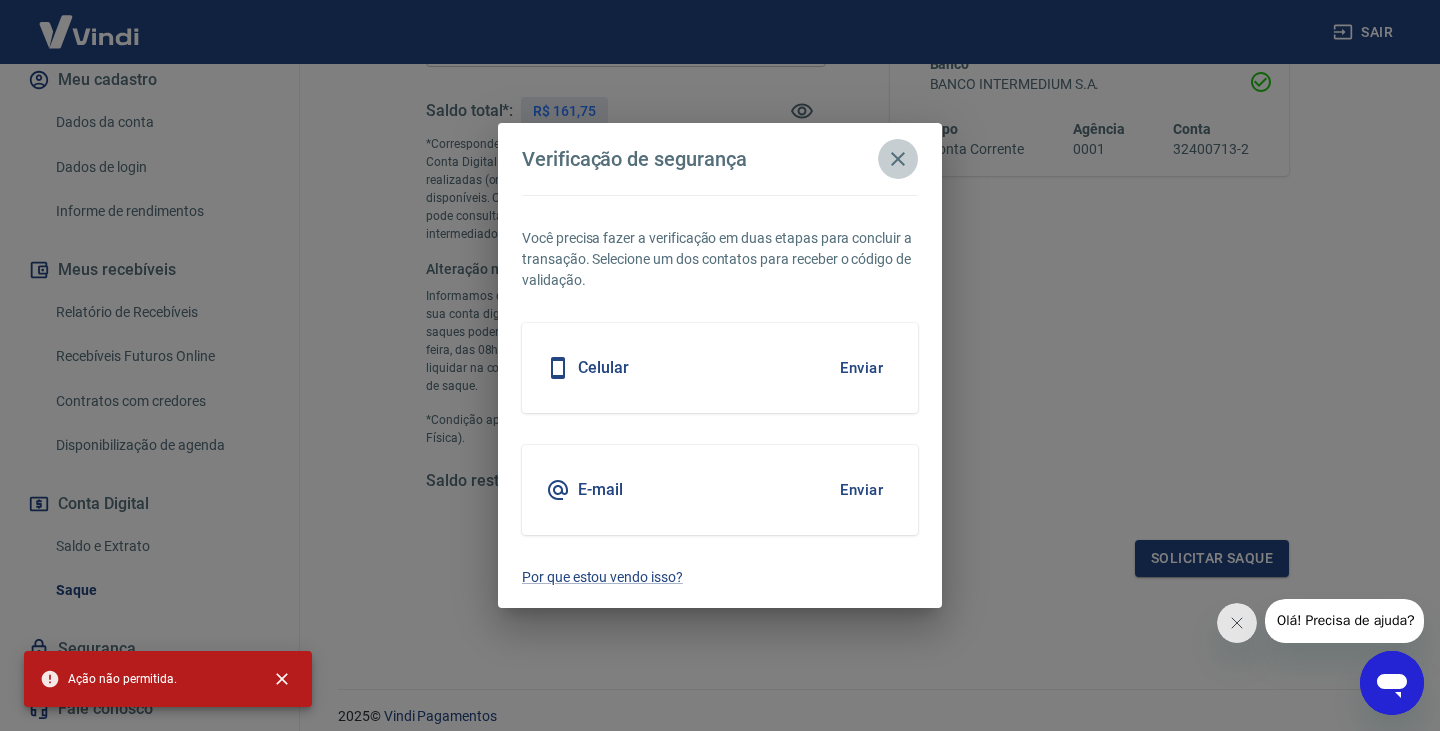 click 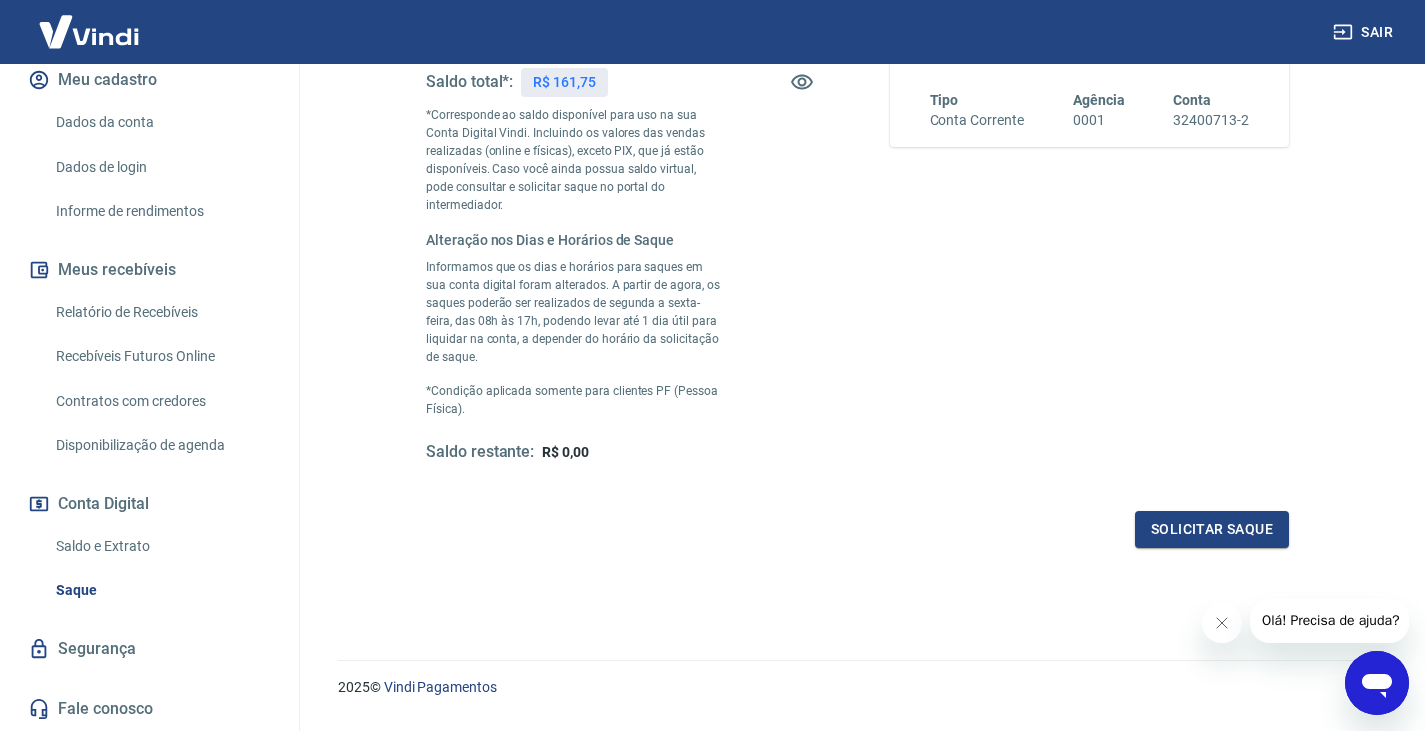 scroll, scrollTop: 444, scrollLeft: 0, axis: vertical 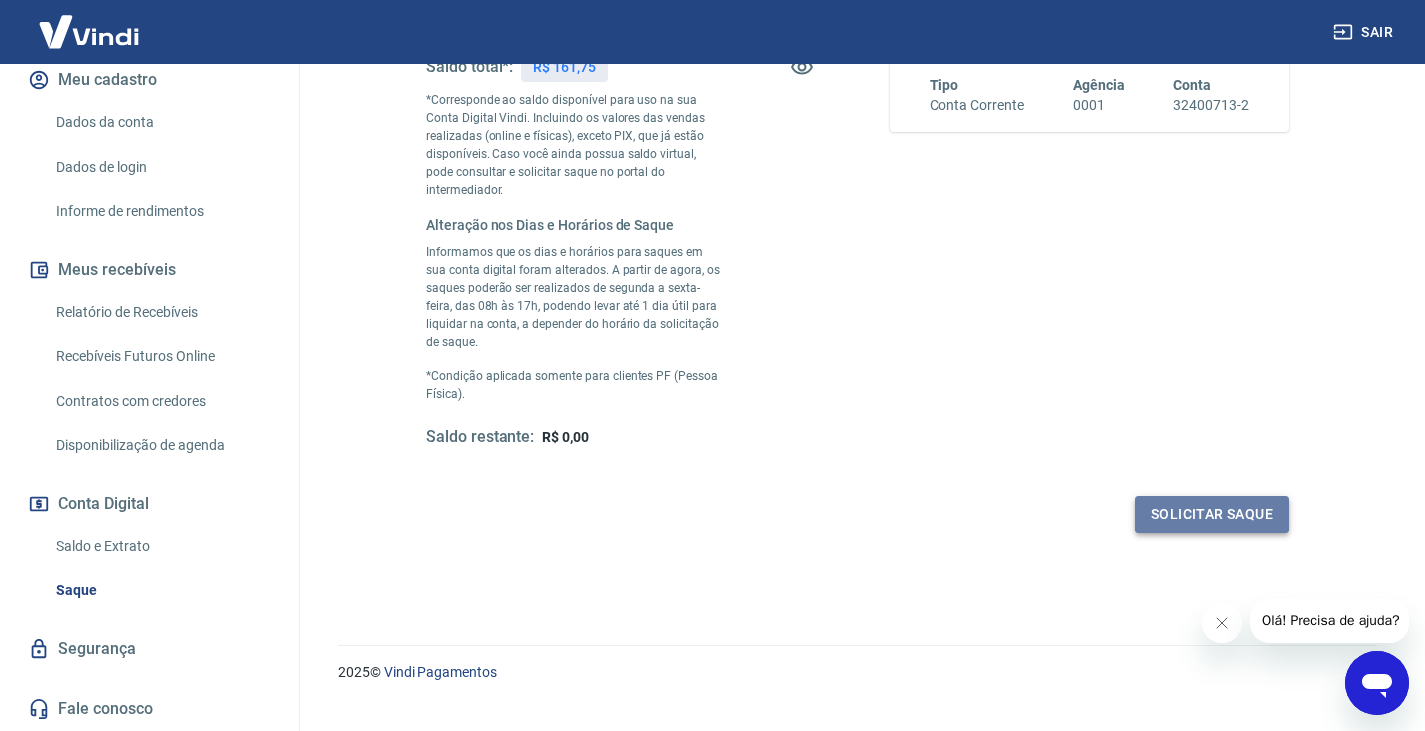 click on "Solicitar saque" at bounding box center [1212, 514] 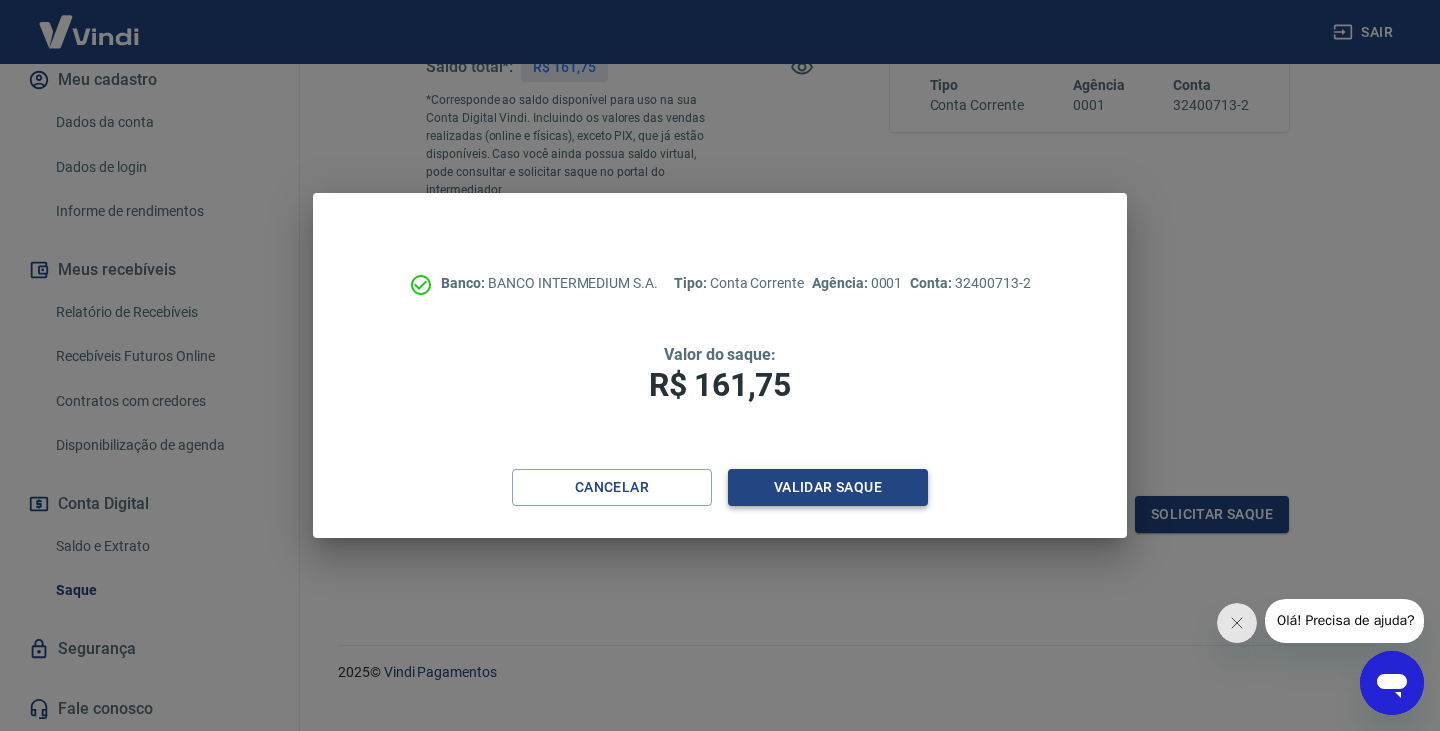 click on "Validar saque" at bounding box center [828, 487] 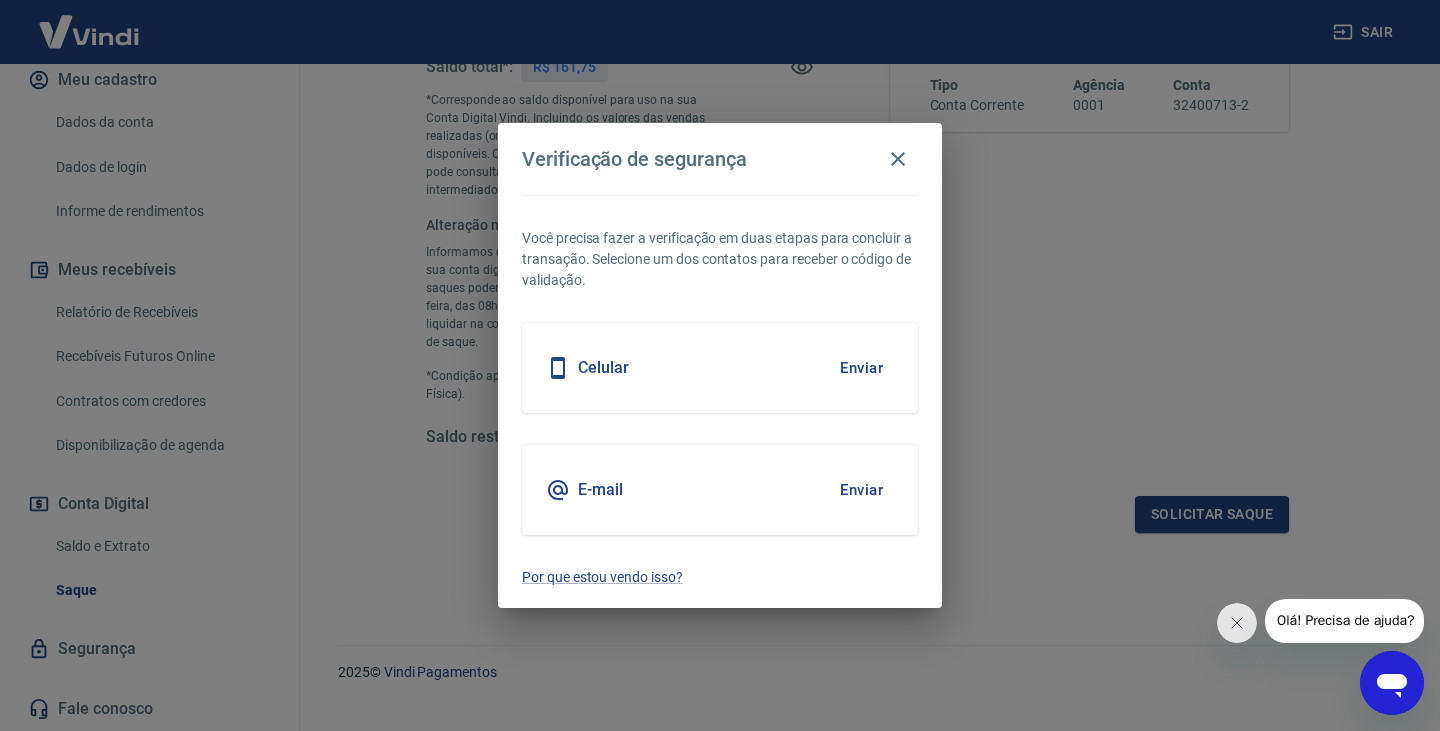 click on "Enviar" at bounding box center [861, 368] 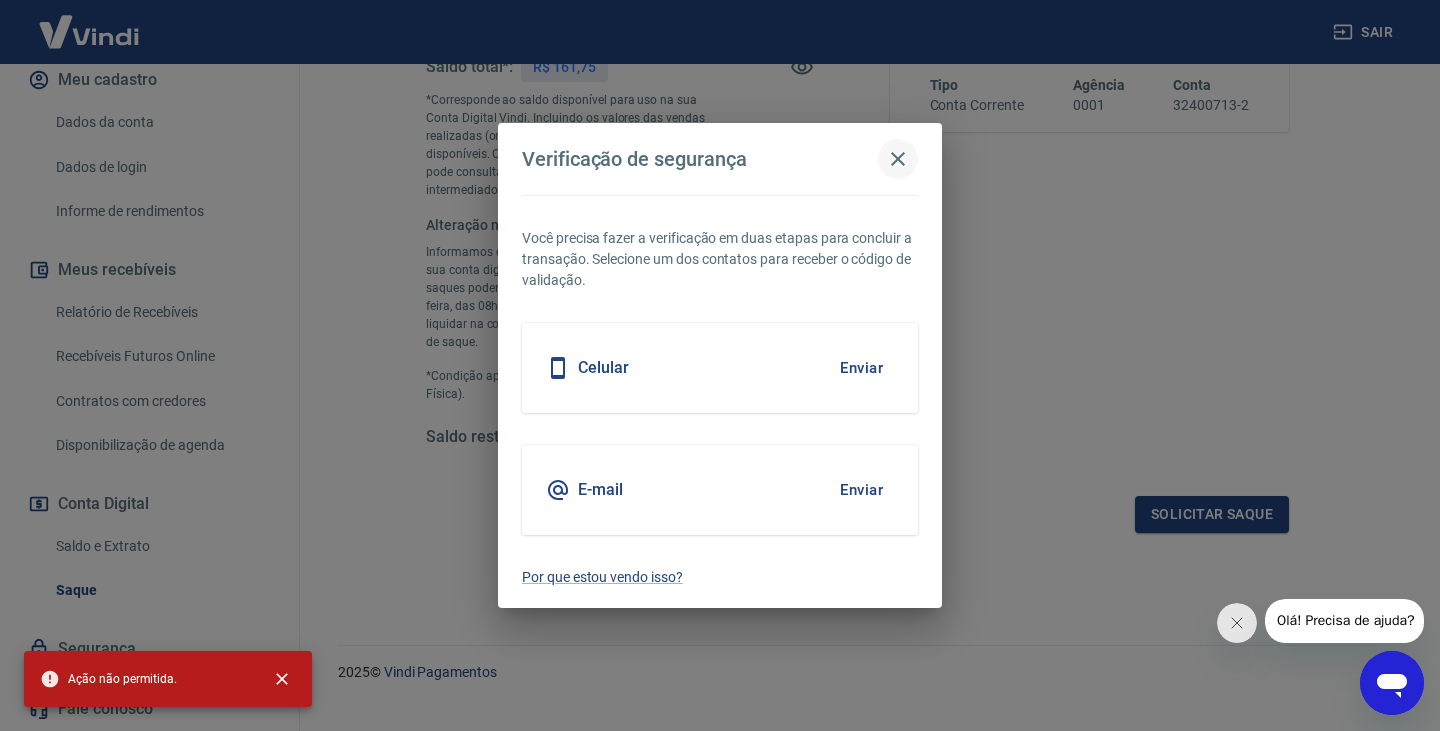 click 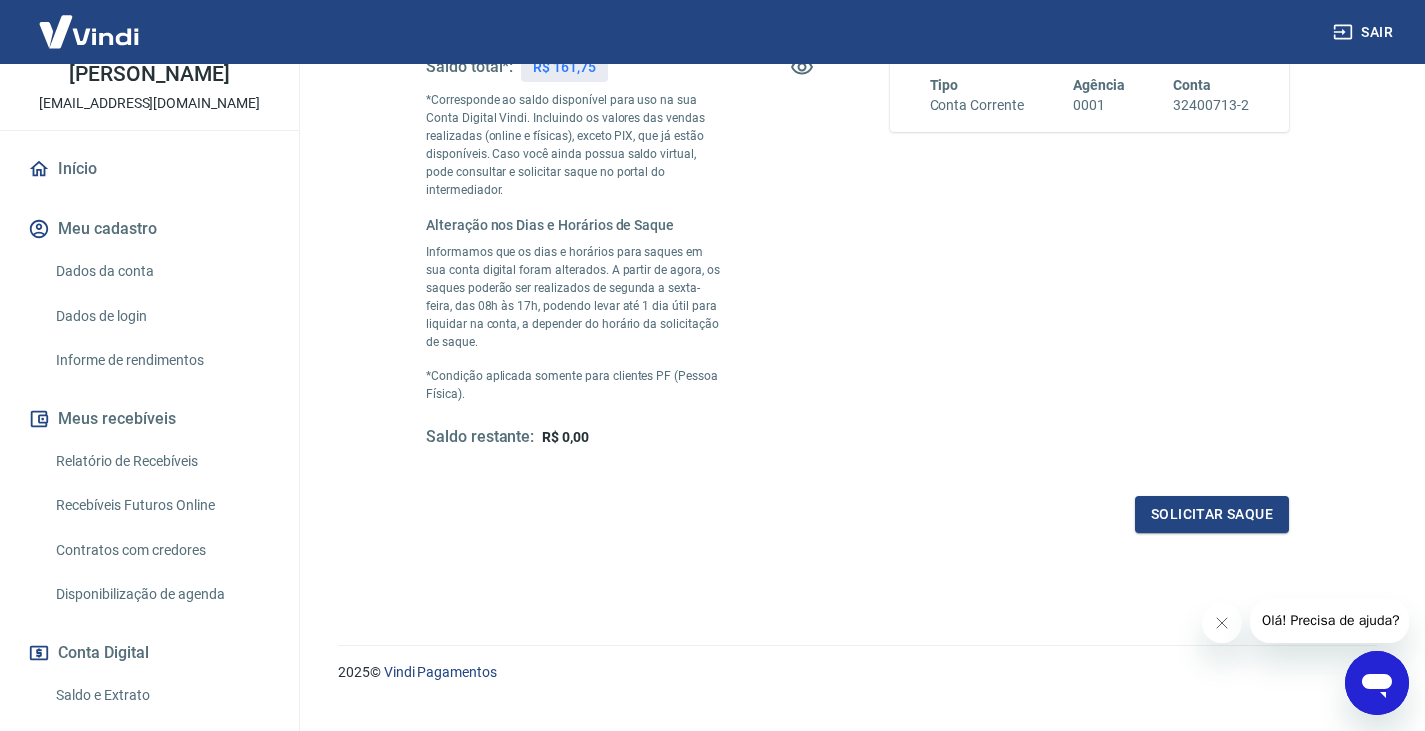 scroll, scrollTop: 0, scrollLeft: 0, axis: both 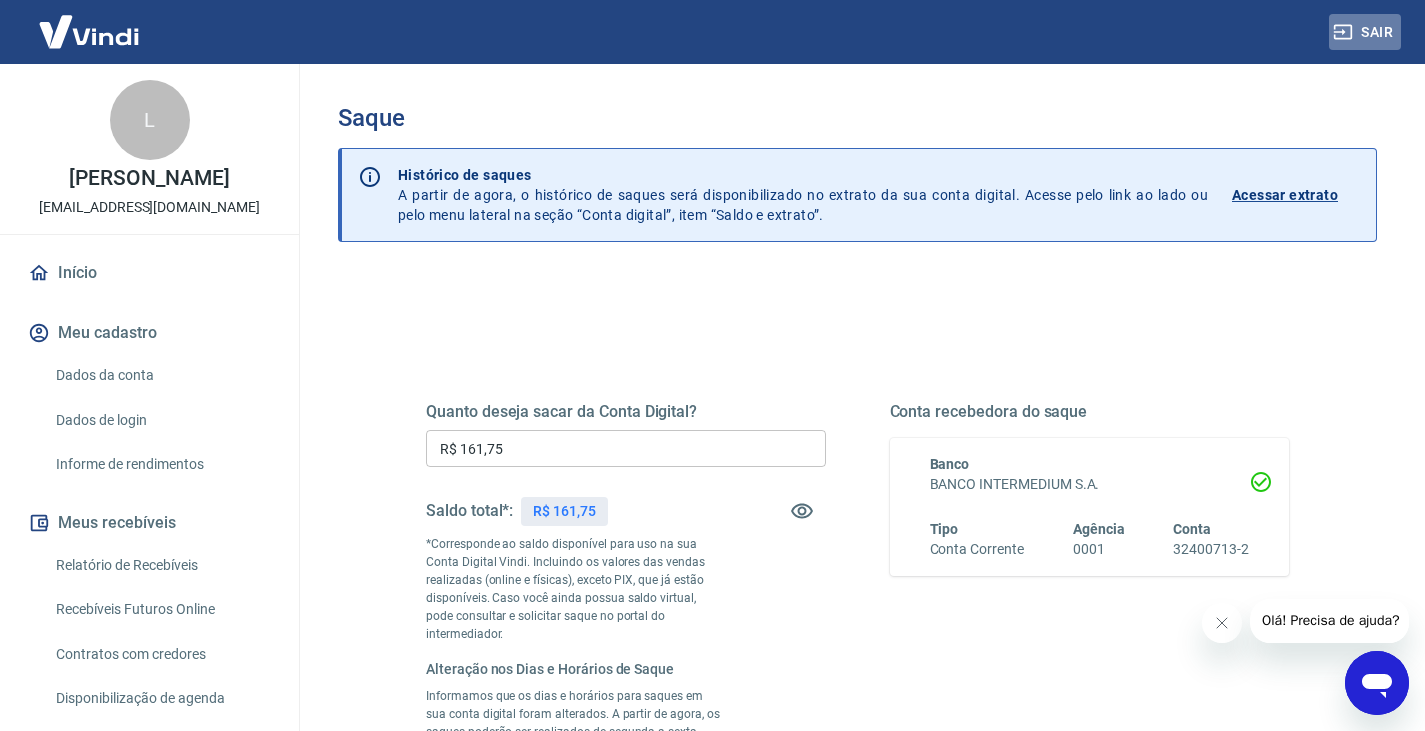 click on "Sair" at bounding box center (1365, 32) 